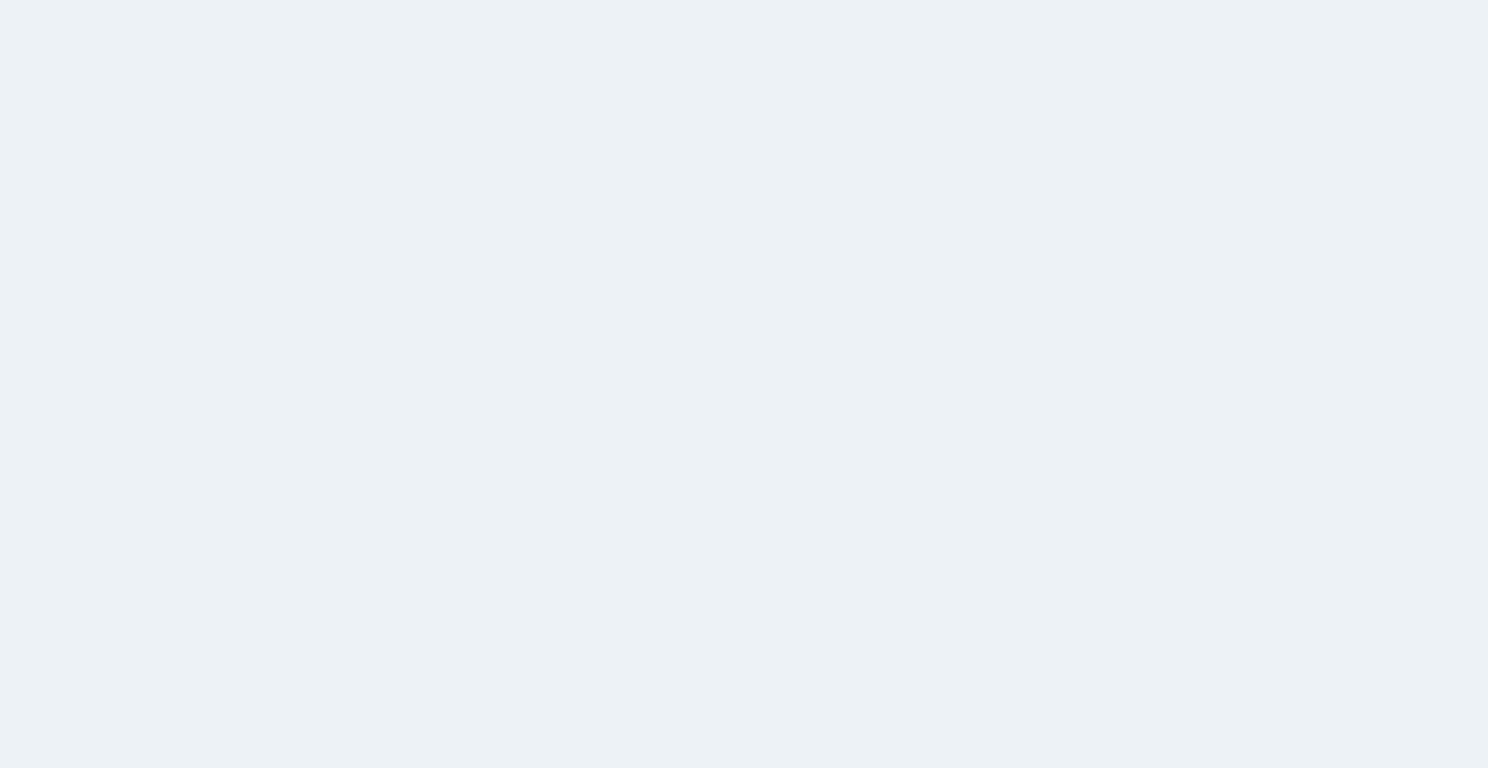 scroll, scrollTop: 0, scrollLeft: 0, axis: both 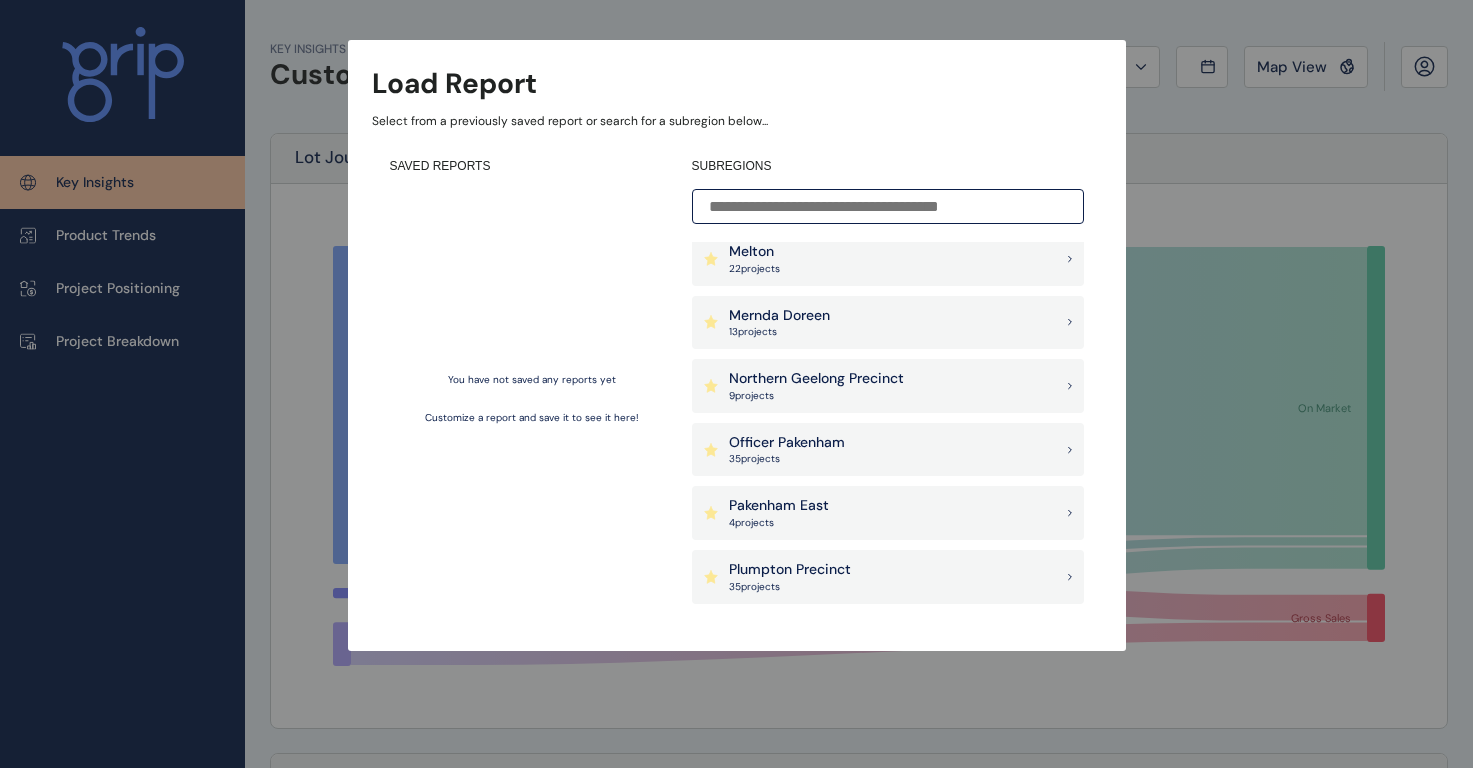 click on "Load Report Select from a previously saved report or search for a subregion below... SAVED REPORTS You have not saved any reports yet Customize a report and save it to see it here! SUBREGIONS Armstrong Creek 27  project s Ballan Road Precinct 17  project s Ballarat 48  project s Bendigo 19  project s Berwick South Precinct 13  project s Beveridge 12  project s Clyde Precinct 26  project s Craigieburn West Precinct 4  project s Cranbourne Precinct 35  project s Diggers Rest 6  project s Donnybrook Mickleham Precinct 17  project s Drouin - Warragul 15  project s Epping Thomastown 3  project s Greenvale 23  project s Melton 22  project s Mernda Doreen 13  project s Northern Geelong Precinct 9  project s Officer Pakenham 35  project s Pakenham East 4  project s Plumpton Precinct 35  project s Regional Geelong 18  project s Rockbank Precinct 17  project s Sunbury 16  project s Surf Coast & Bellarine 26  project s Truganina Tarneit 30  project s Wallan 5  project s Werribee 7  project s Western Geelong Precinct 6 s" at bounding box center (736, 305) 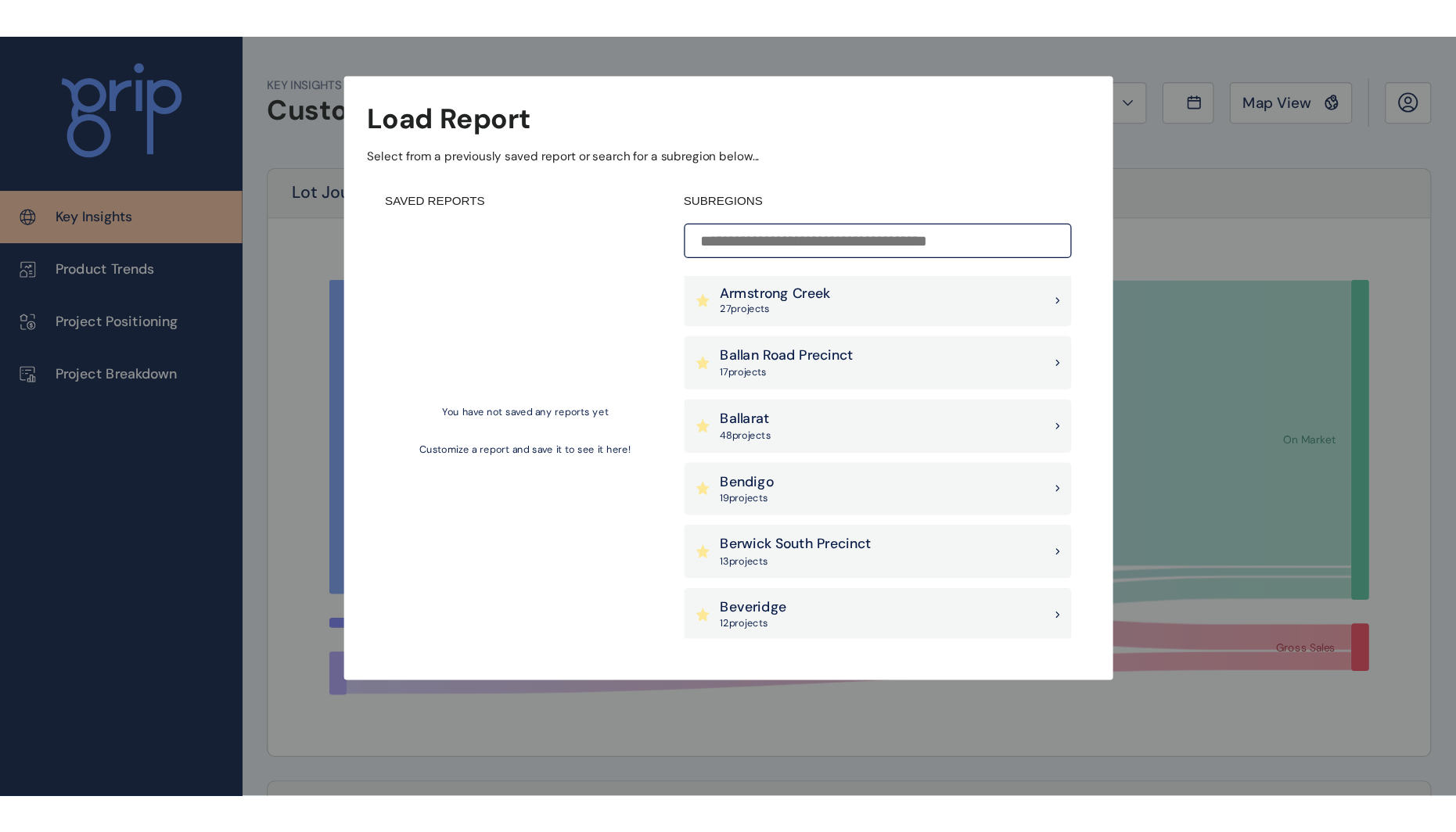 scroll, scrollTop: 0, scrollLeft: 0, axis: both 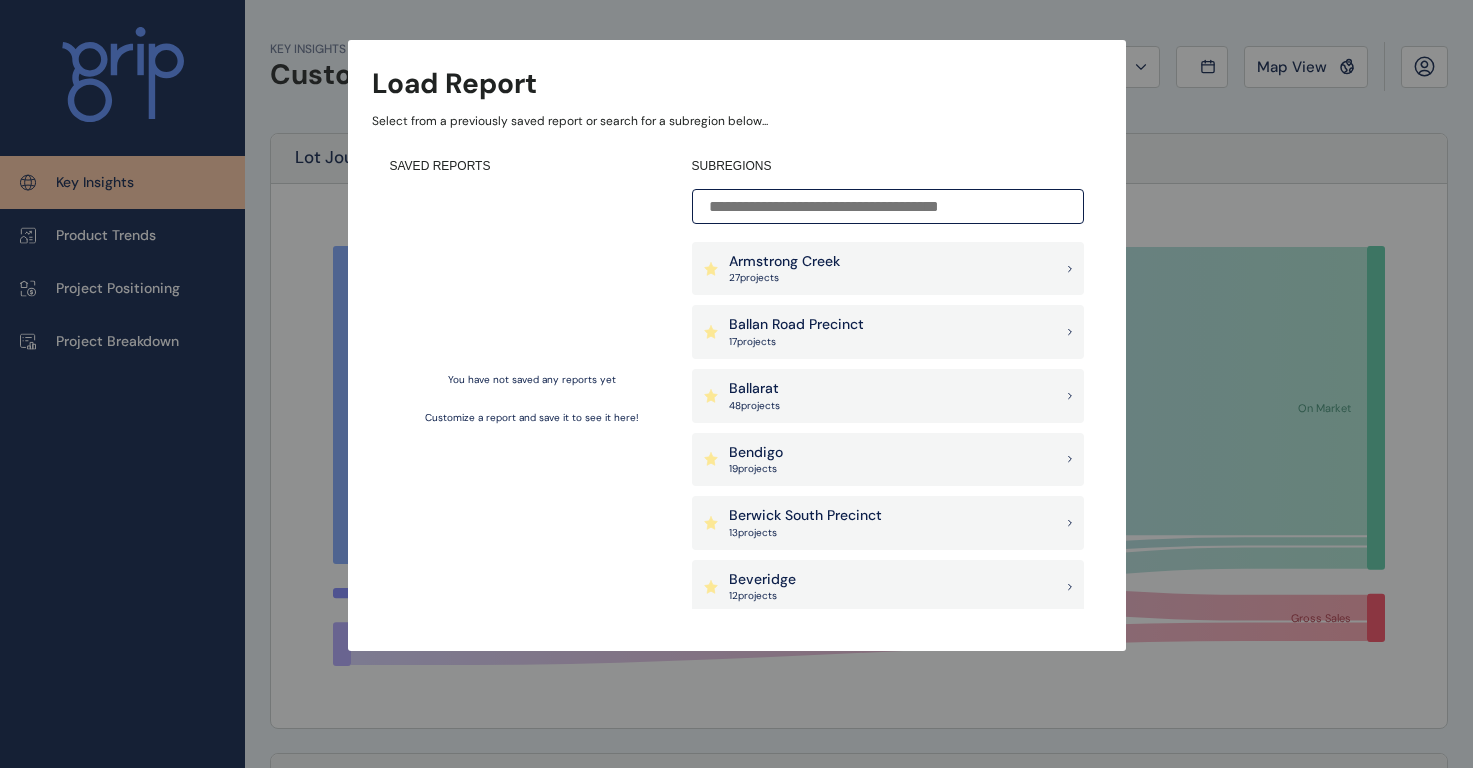 click on "Armstrong Creek 27  project s" at bounding box center (888, 269) 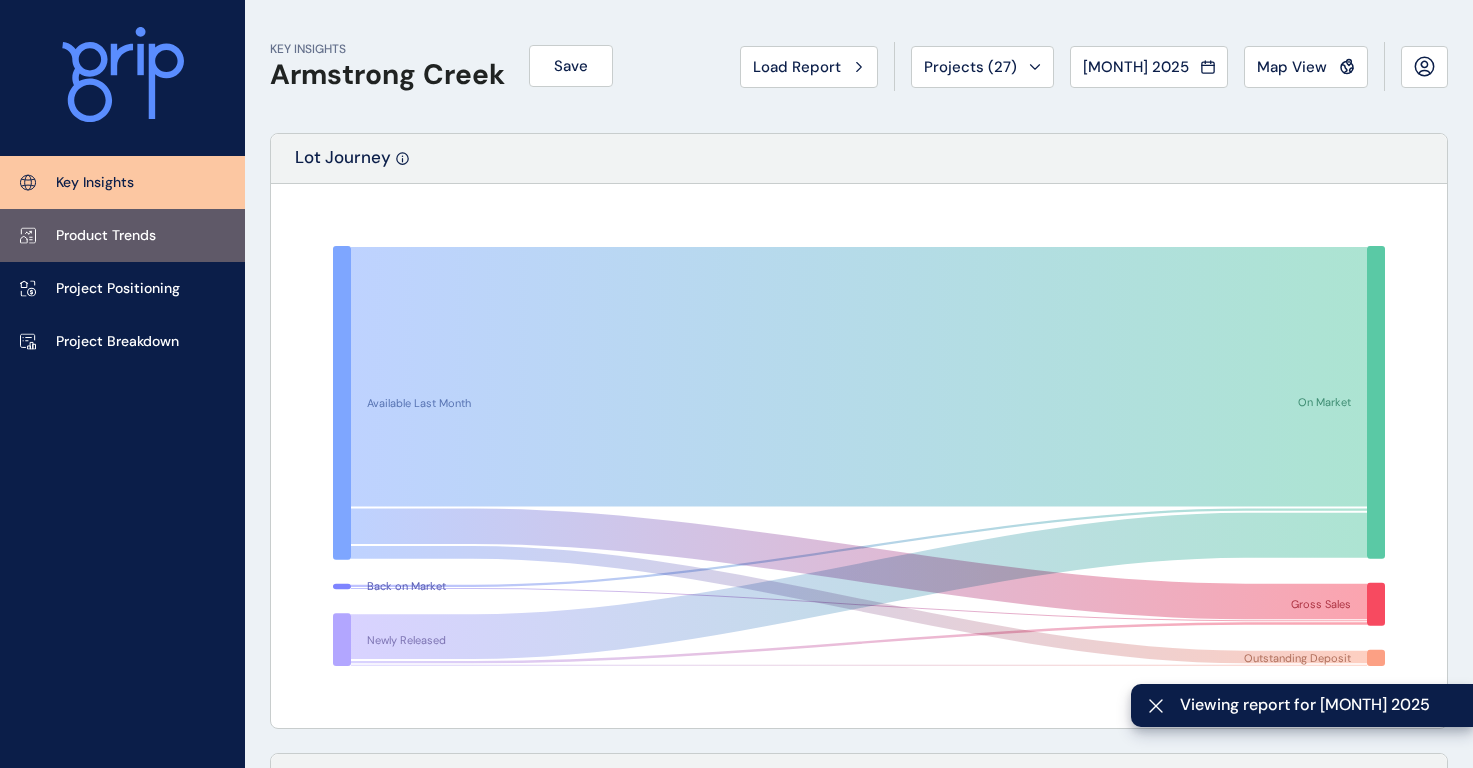 click on "Product Trends" at bounding box center (106, 236) 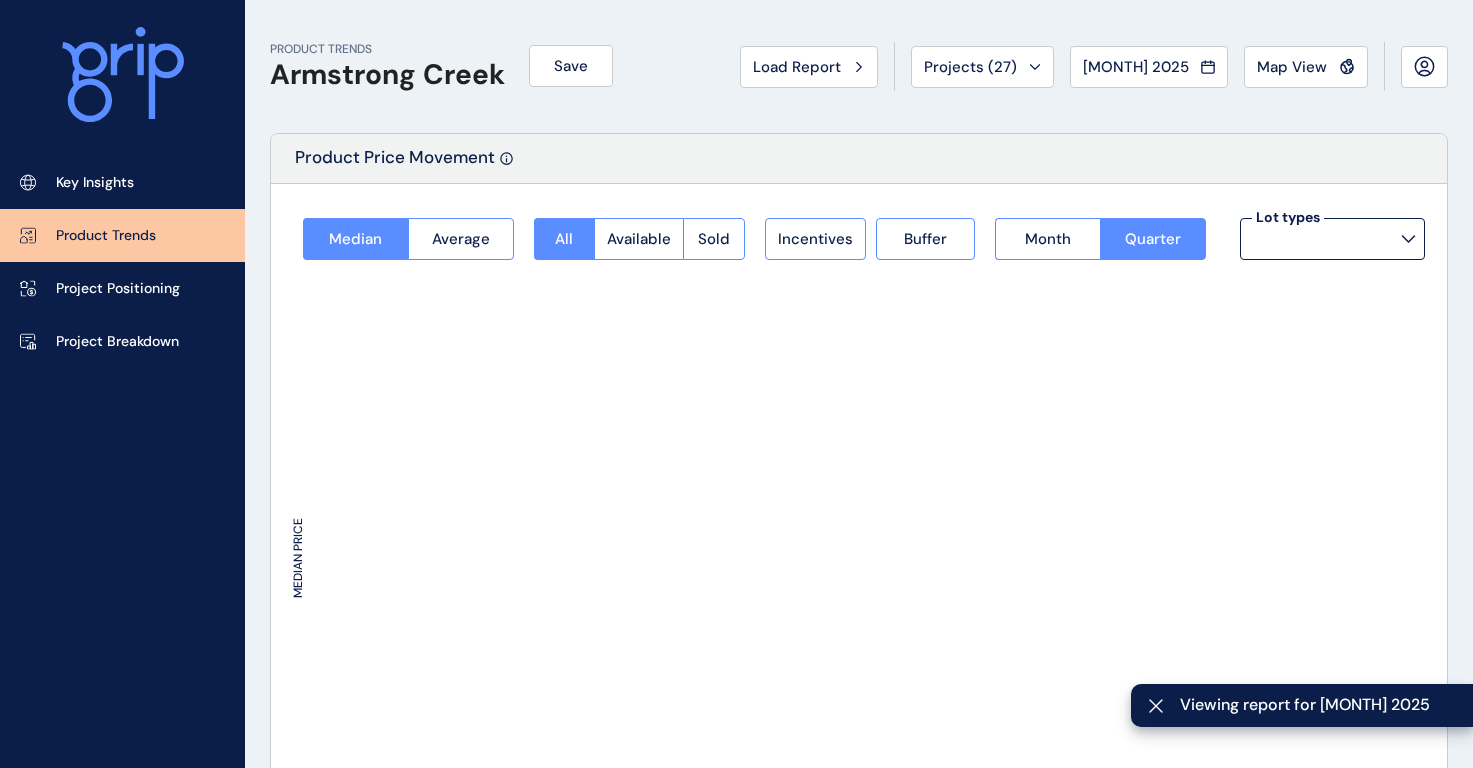 type on "**********" 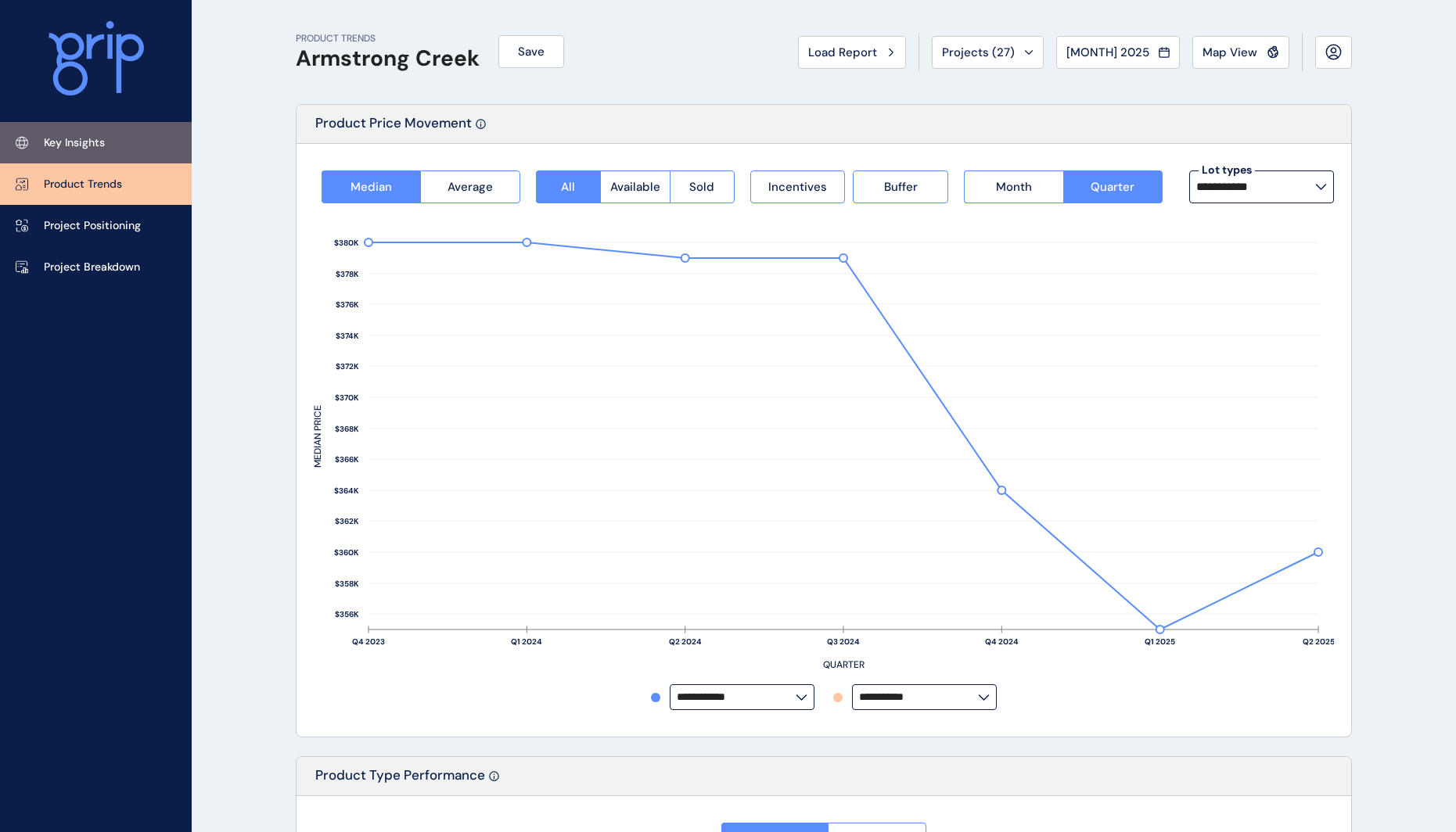 click on "Key Insights" at bounding box center (74, 143) 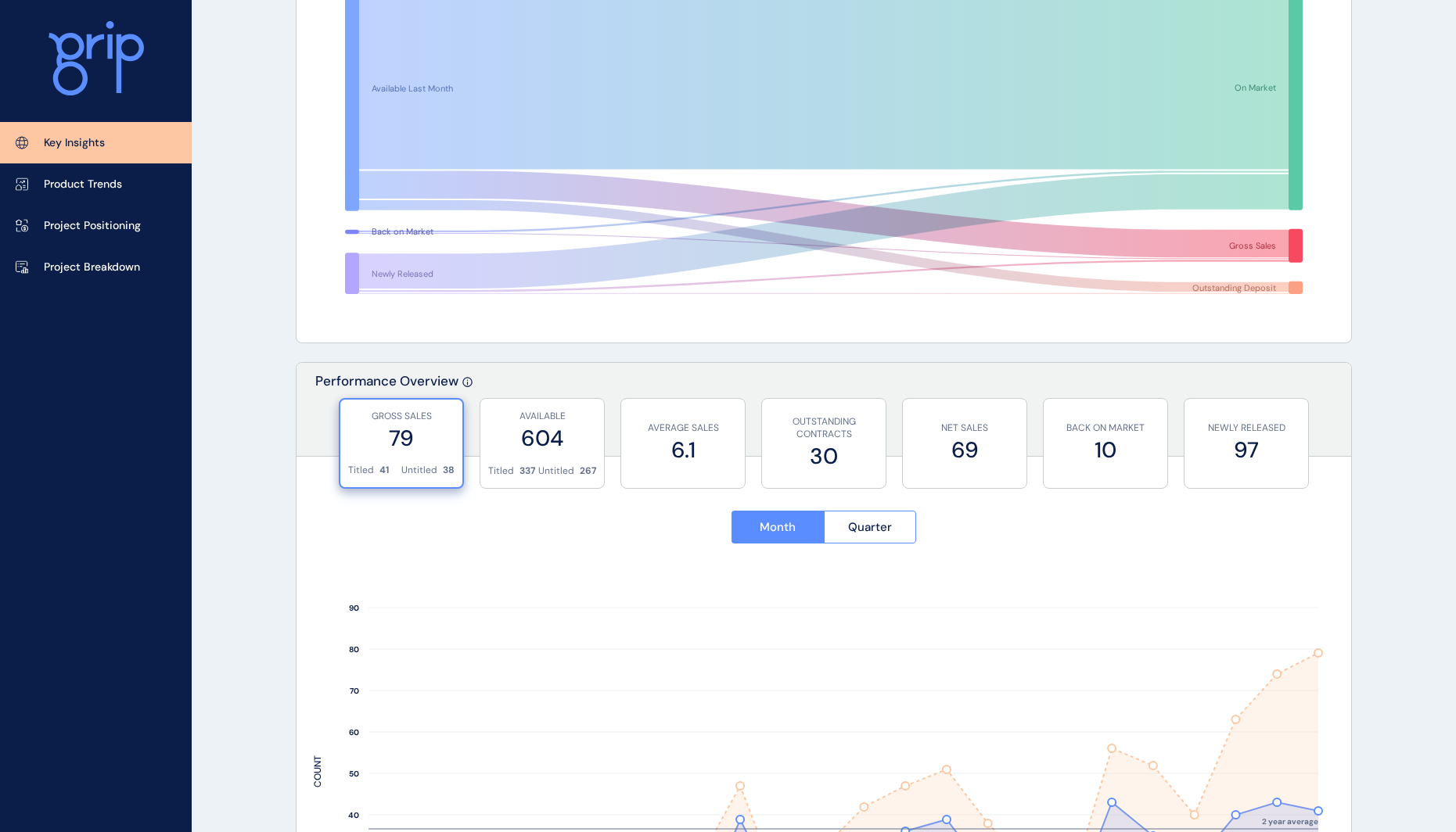 scroll, scrollTop: 0, scrollLeft: 0, axis: both 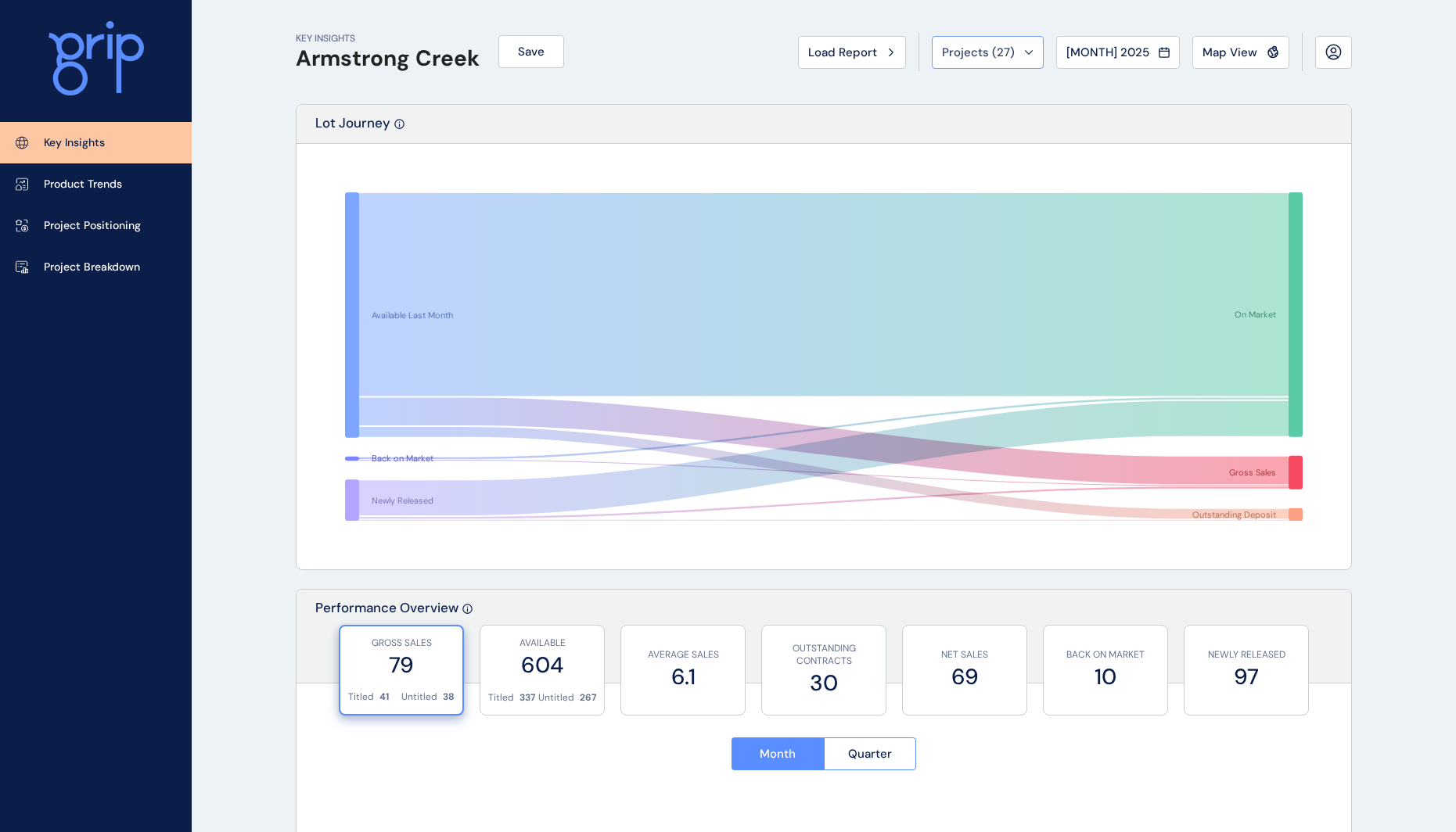 click on "Projects ( 27 )" at bounding box center (987, 52) 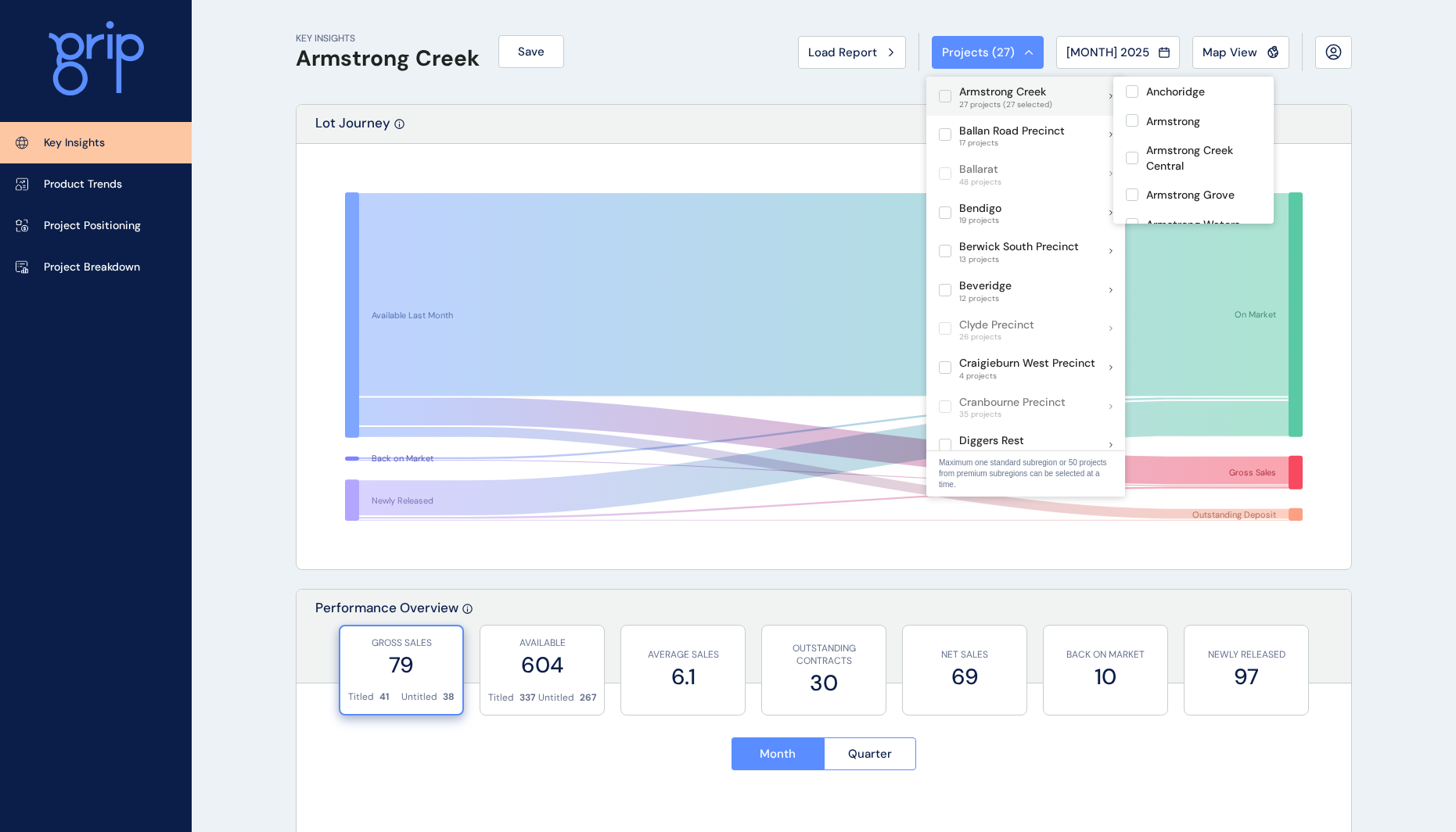 click at bounding box center [945, 96] 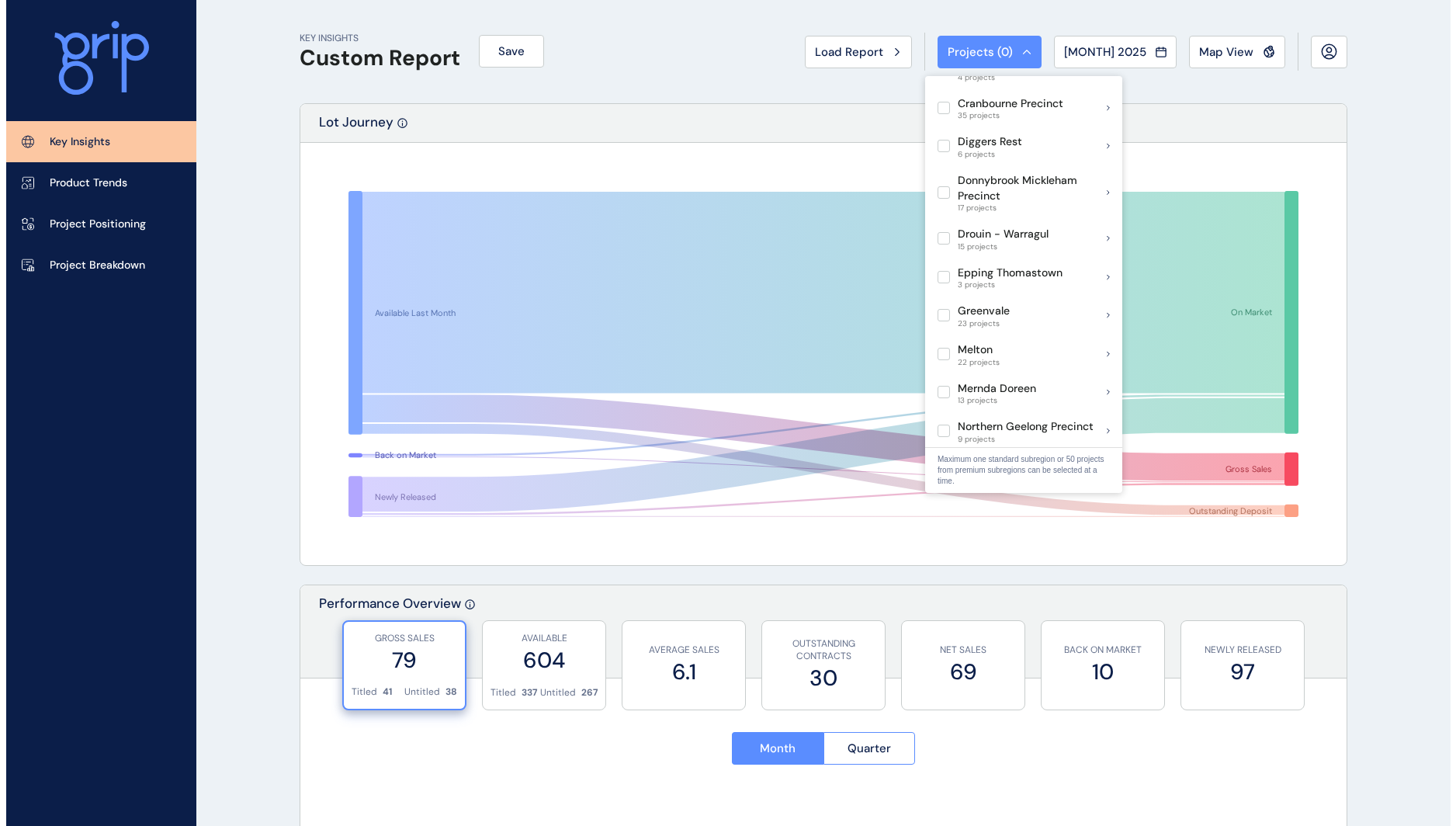 scroll, scrollTop: 311, scrollLeft: 0, axis: vertical 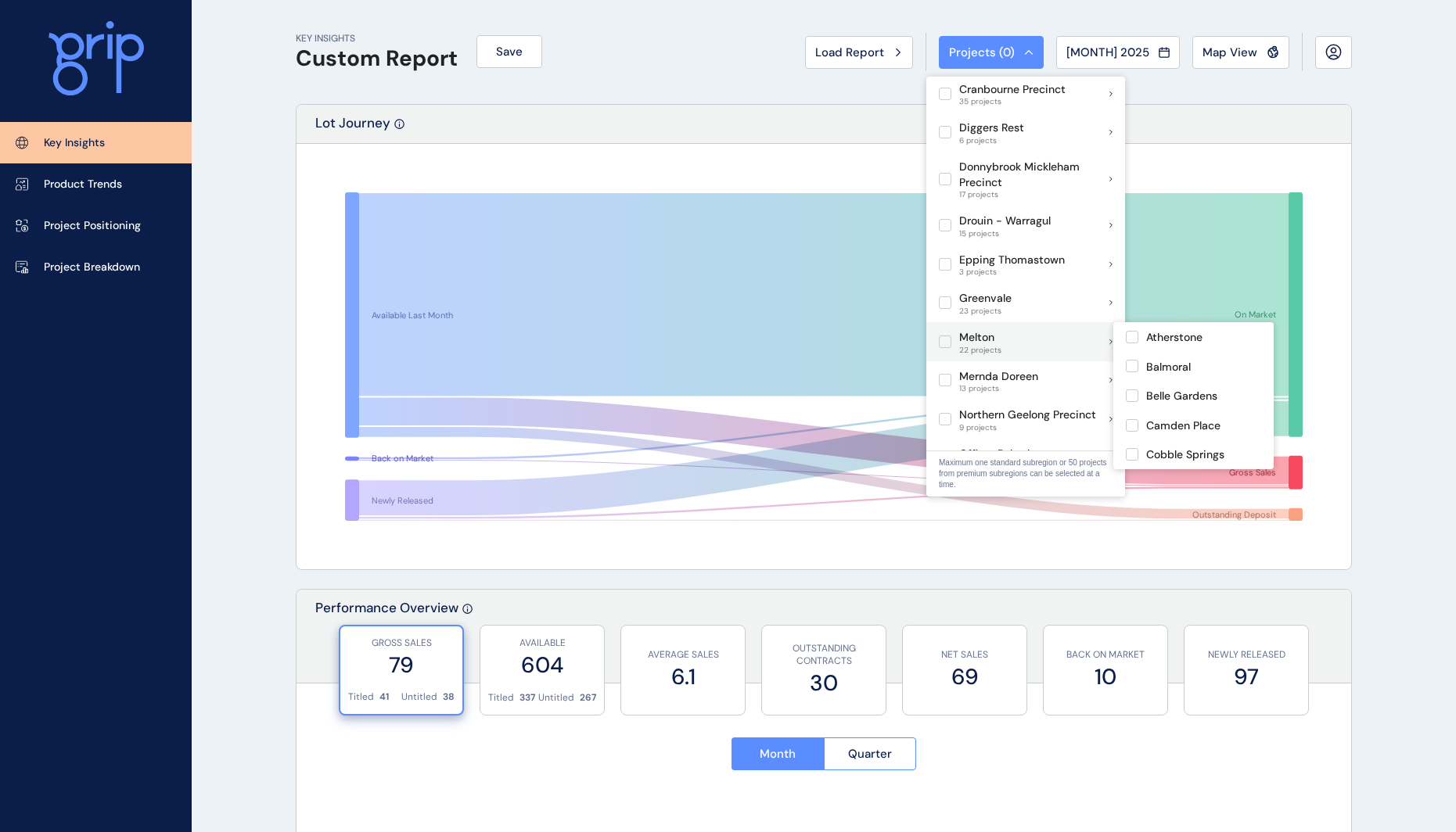 click at bounding box center (945, 342) 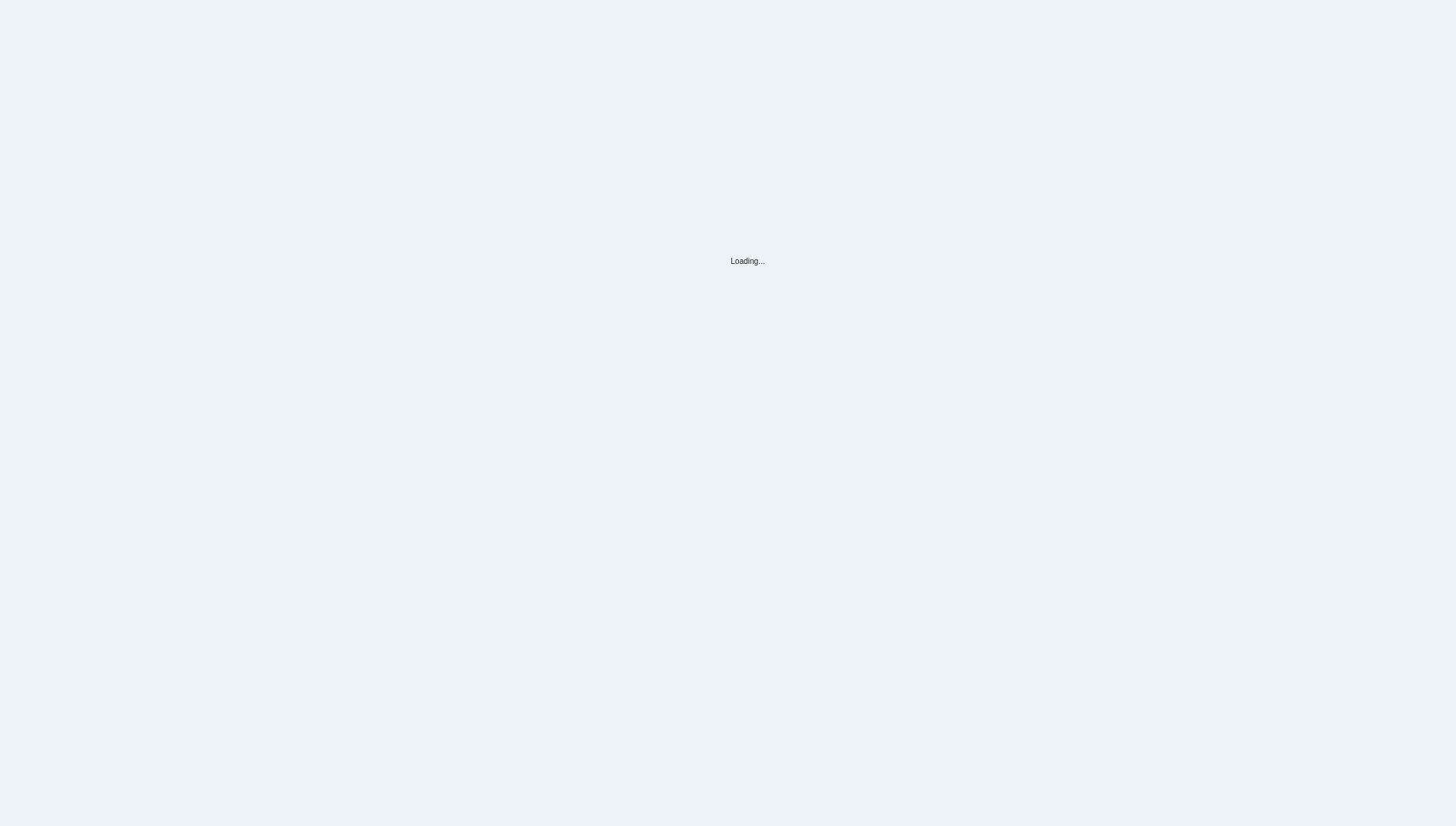 scroll, scrollTop: 0, scrollLeft: 0, axis: both 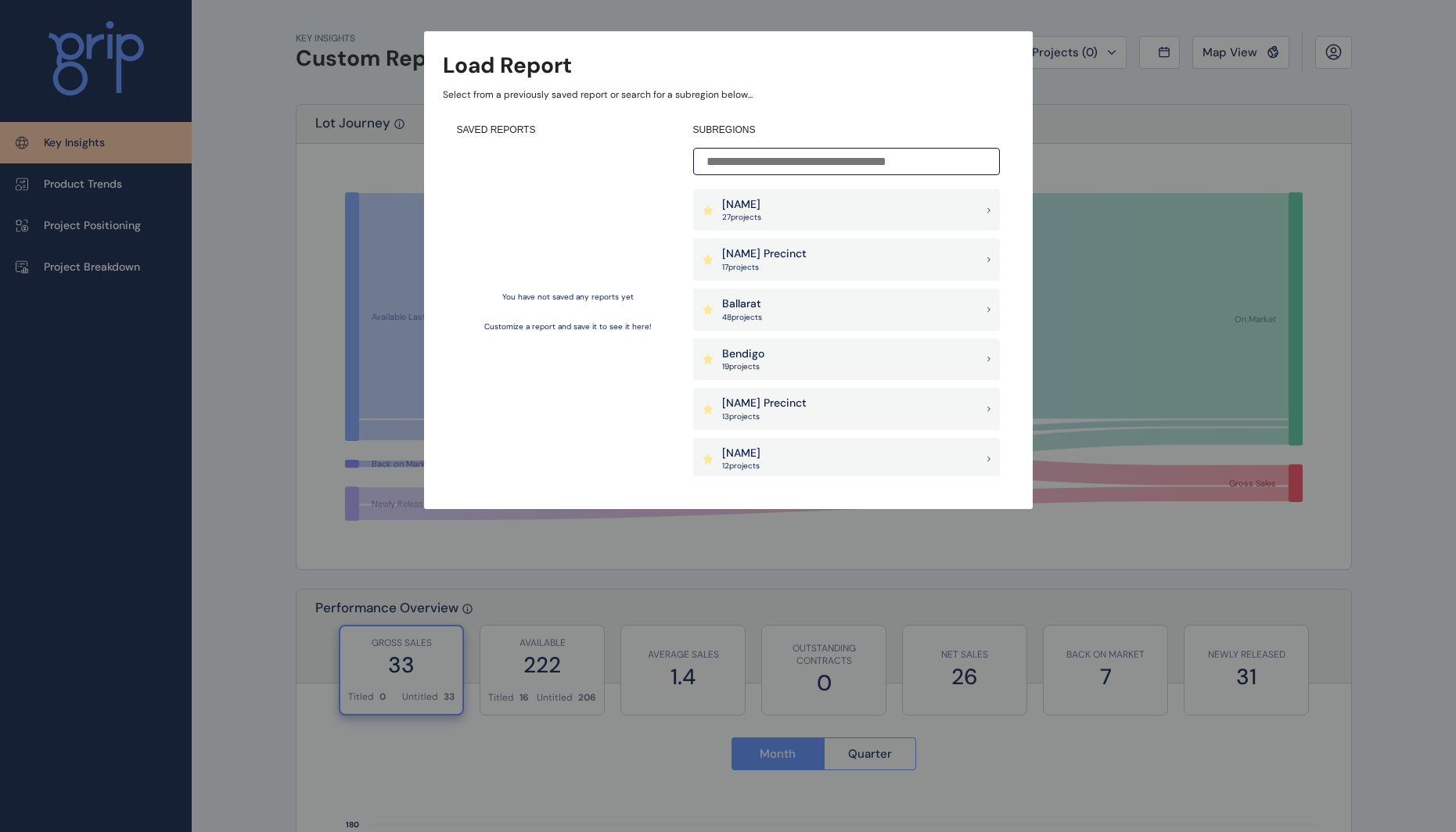 click on "Load Report Select from a previously saved report or search for a subregion below... SAVED REPORTS You have not saved any reports yet Customize a report and save it to see it here! SUBREGIONS [NAME] [NUMBER] project s [NAME] Precinct [NUMBER] project s [NAME] [NUMBER] project s [NAME] [NUMBER] project s [NAME] Precinct [NUMBER] project s [NAME] [NUMBER] project s [NAME] Precinct [NUMBER] project s [NAME] West Precinct [NUMBER] project s [NAME] Precinct [NUMBER] project s [NAME] [NUMBER] project s [NAME] [NAME] Precinct [NUMBER] project s [NAME] - [NAME] [NUMBER] project s [NAME] [NAME] [NUMBER] project s [NAME] [NUMBER] project s [NAME] [NAME] [NUMBER] project s [NAME] [NUMBER] project s [NAME] [NAME] Precinct [NUMBER] project s [NAME] [NUMBER] project s [NAME] [NUMBER] project s [NAME] [NUMBER] project s [NAME] [NAME] [NUMBER] project s [NAME] [NUMBER] project s [NAME] [NUMBER] s" at bounding box center [728, 238] 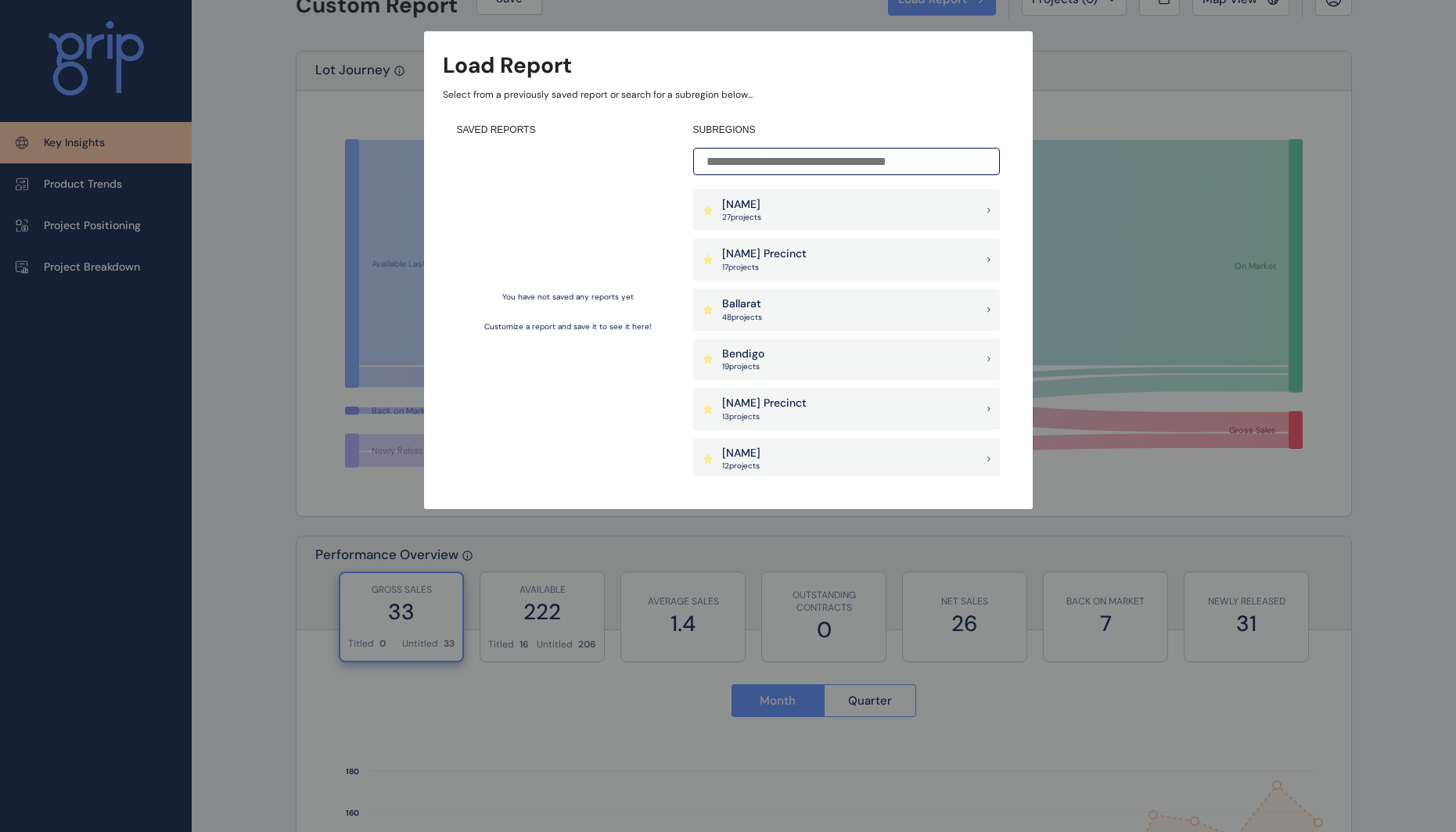 scroll, scrollTop: 78, scrollLeft: 0, axis: vertical 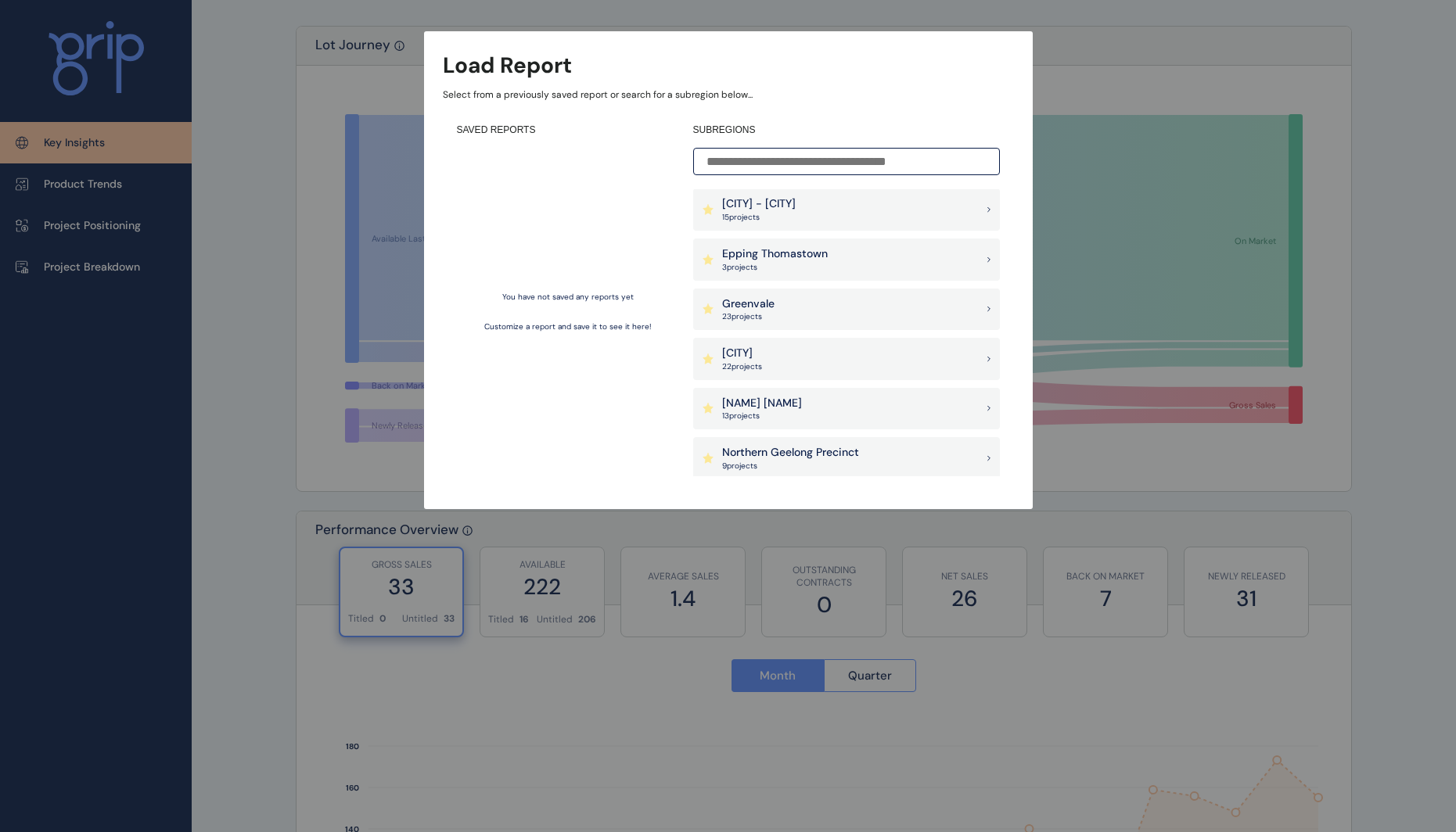 click on "[CITY]" at bounding box center [742, 353] 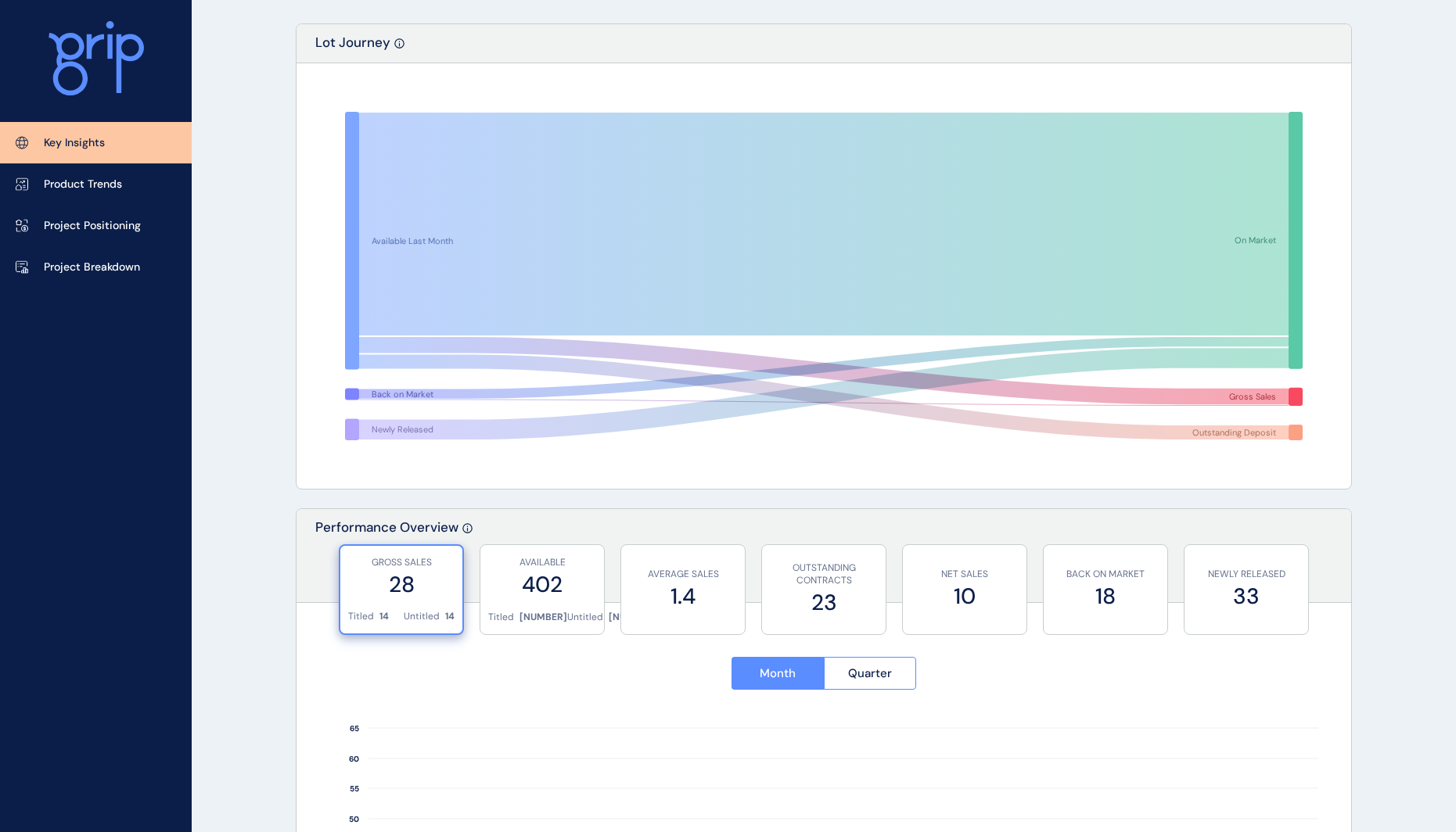 scroll, scrollTop: 0, scrollLeft: 0, axis: both 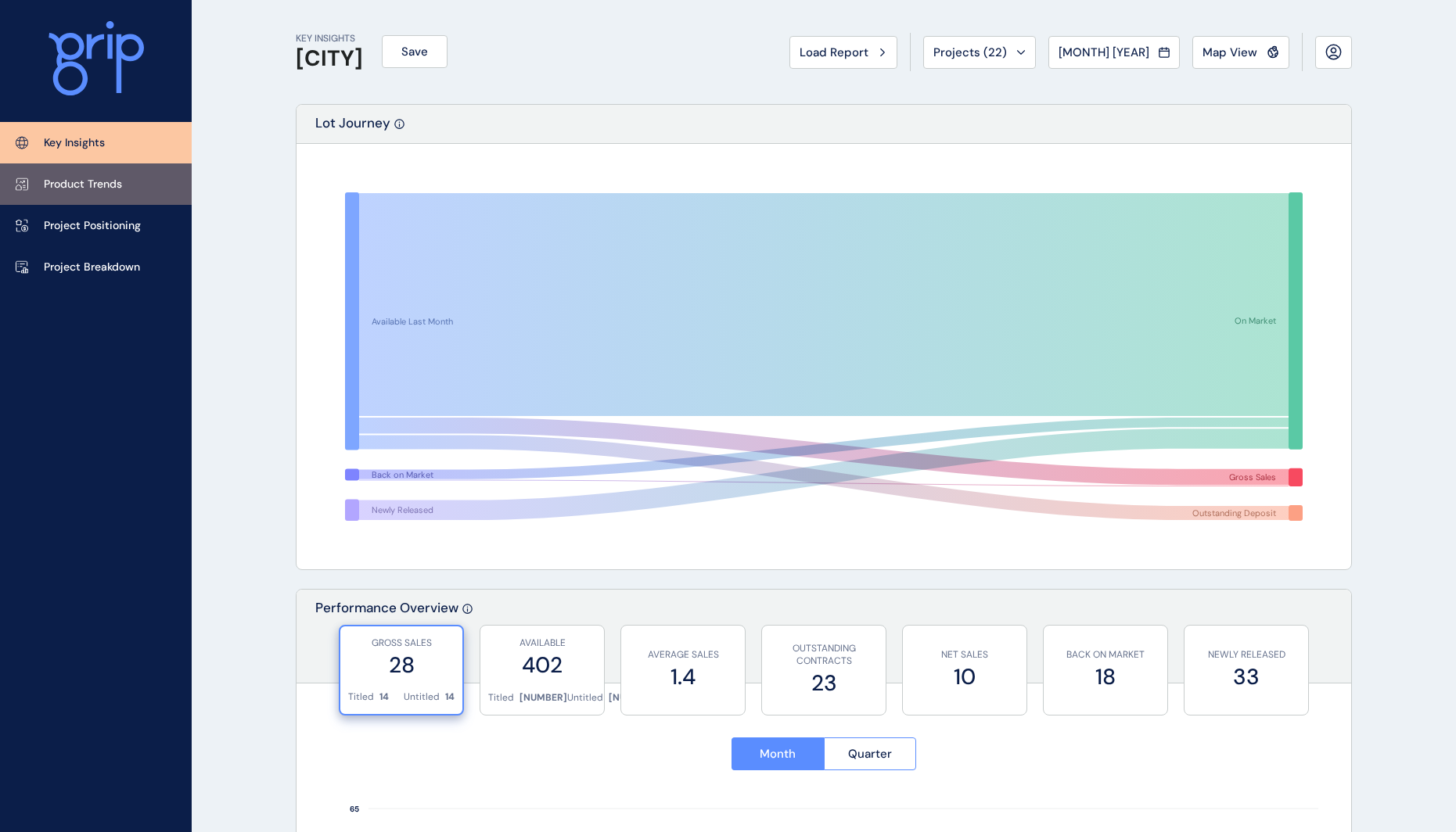 click on "Product Trends" at bounding box center [83, 185] 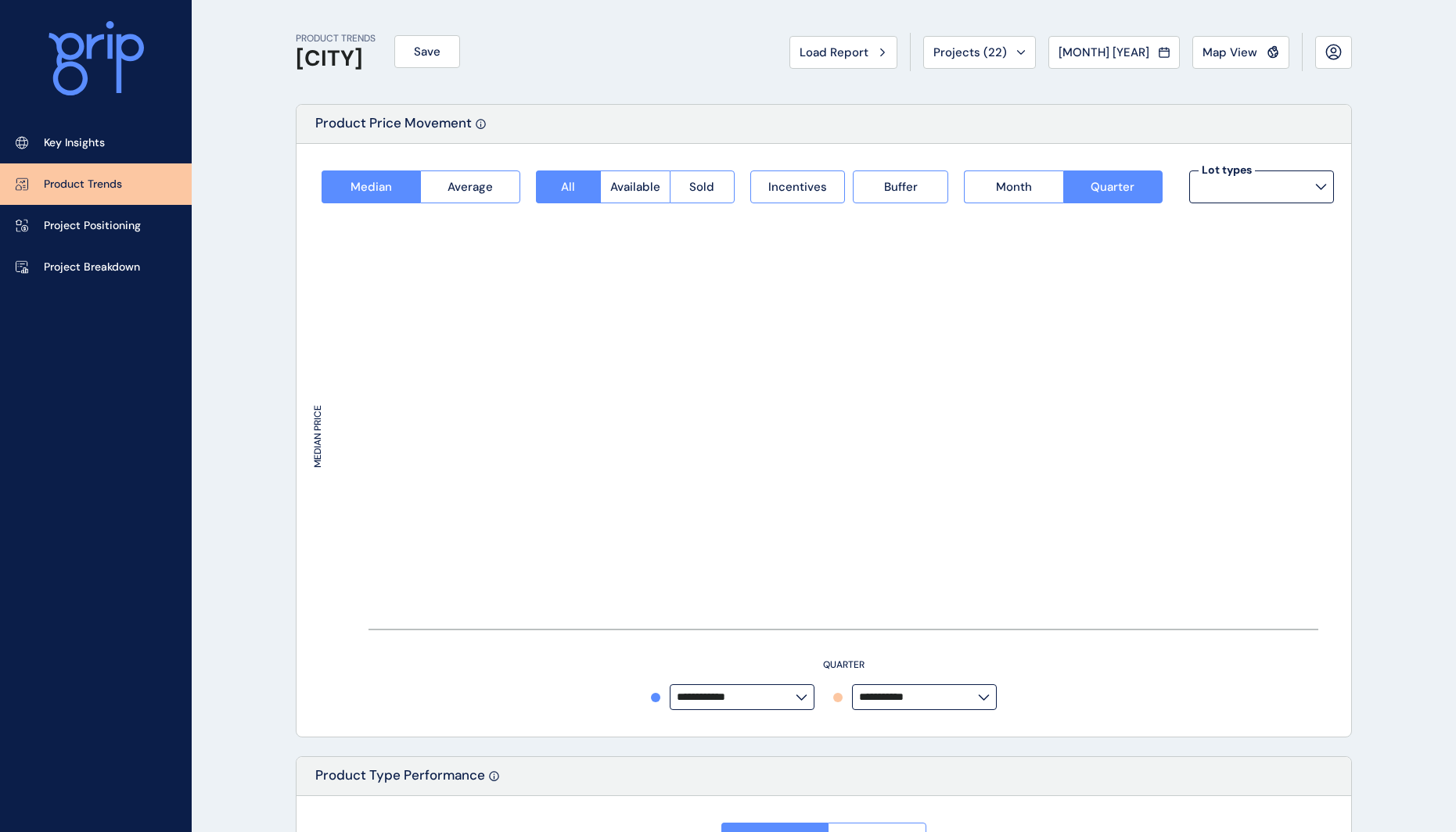 type on "**********" 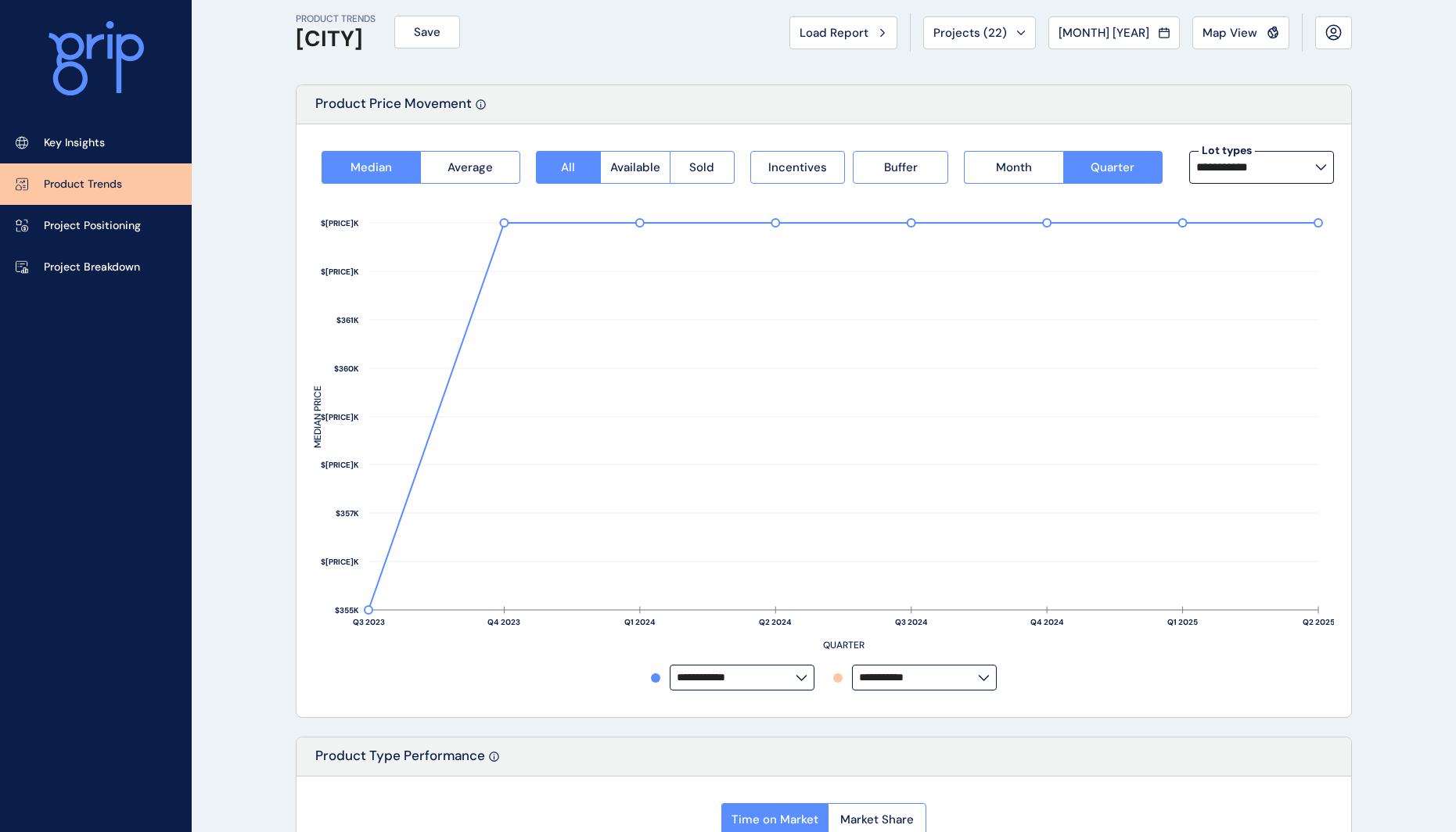 scroll, scrollTop: 0, scrollLeft: 0, axis: both 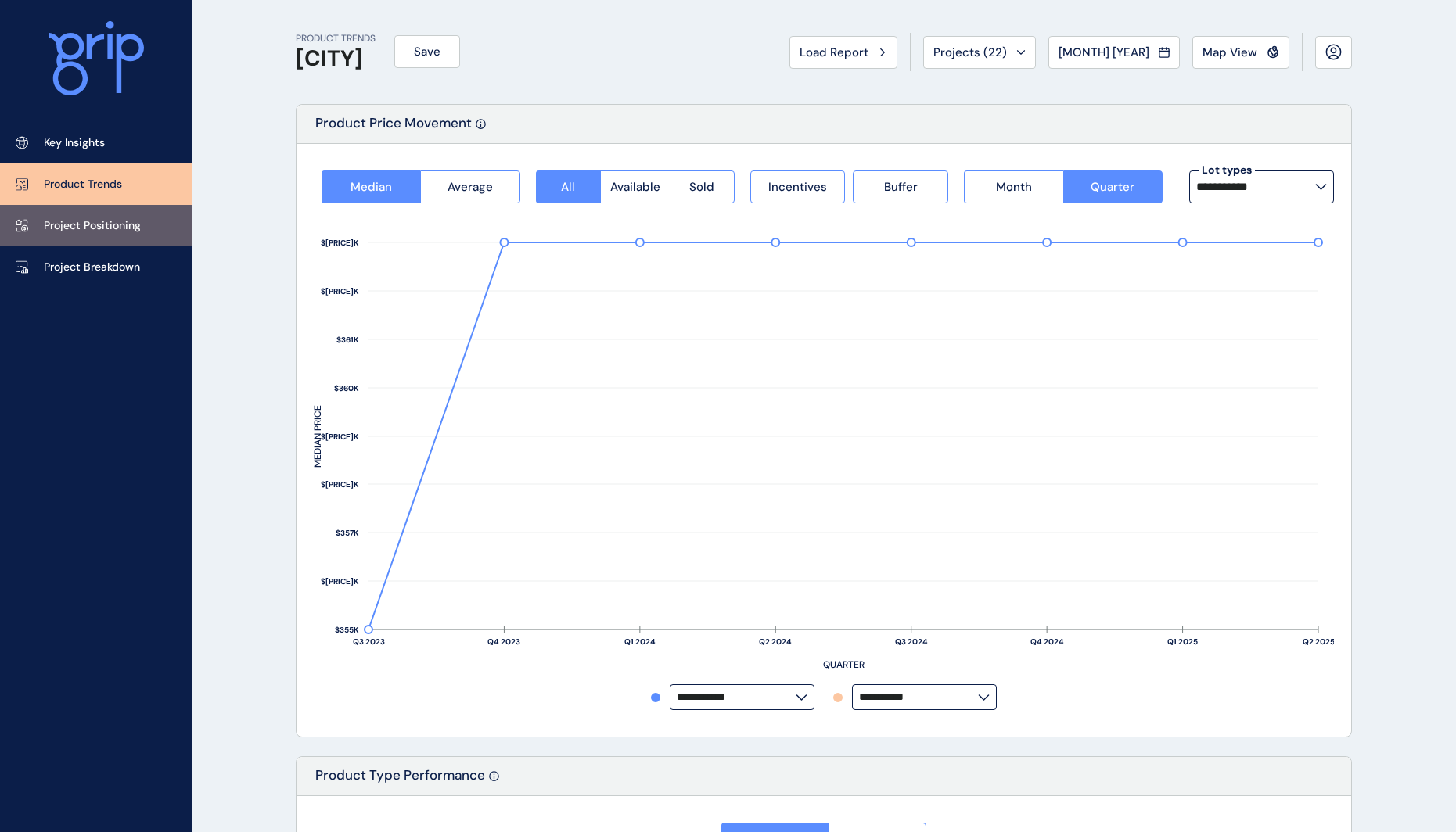 click on "Project Positioning" at bounding box center [92, 226] 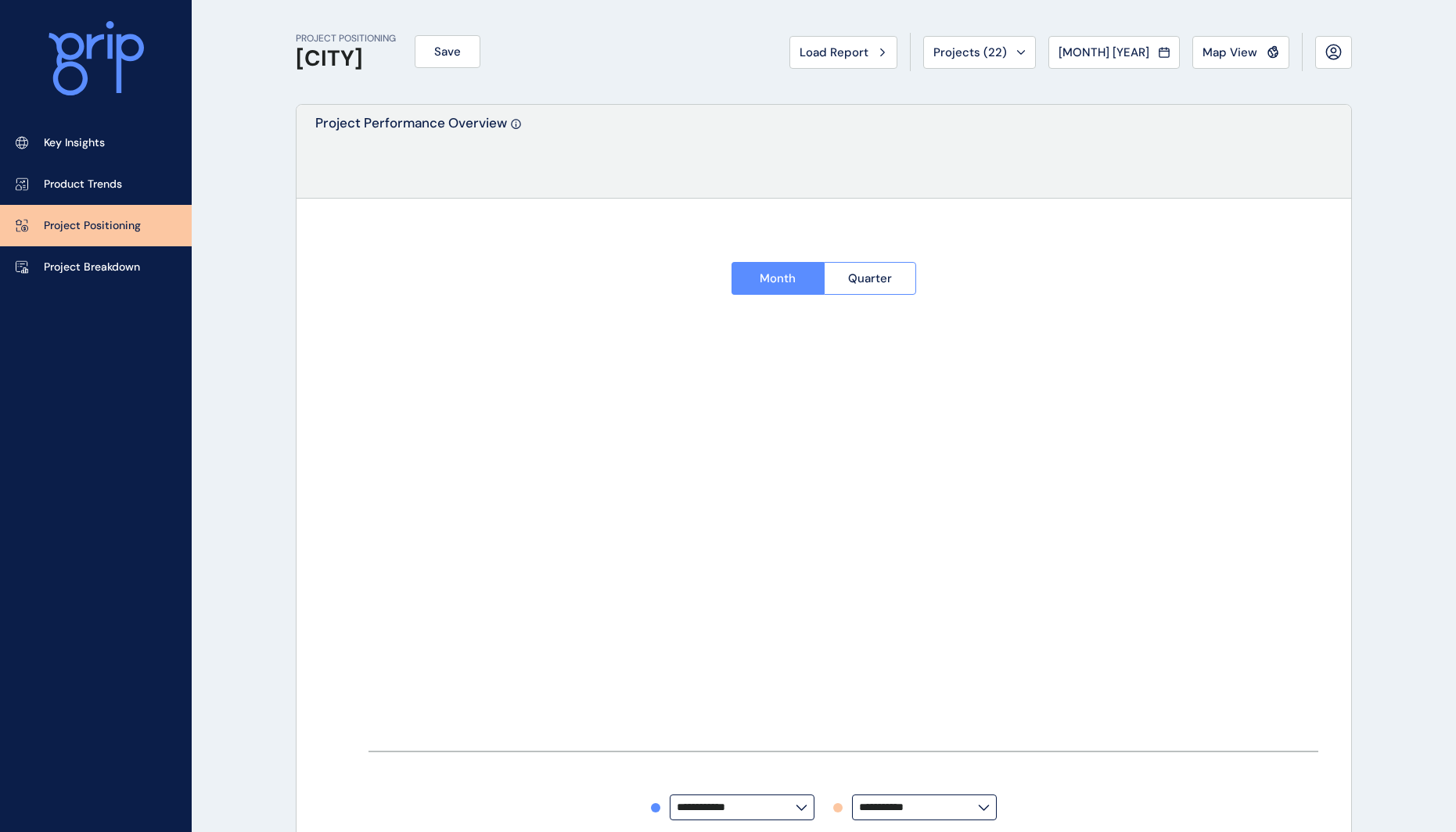 type on "*********" 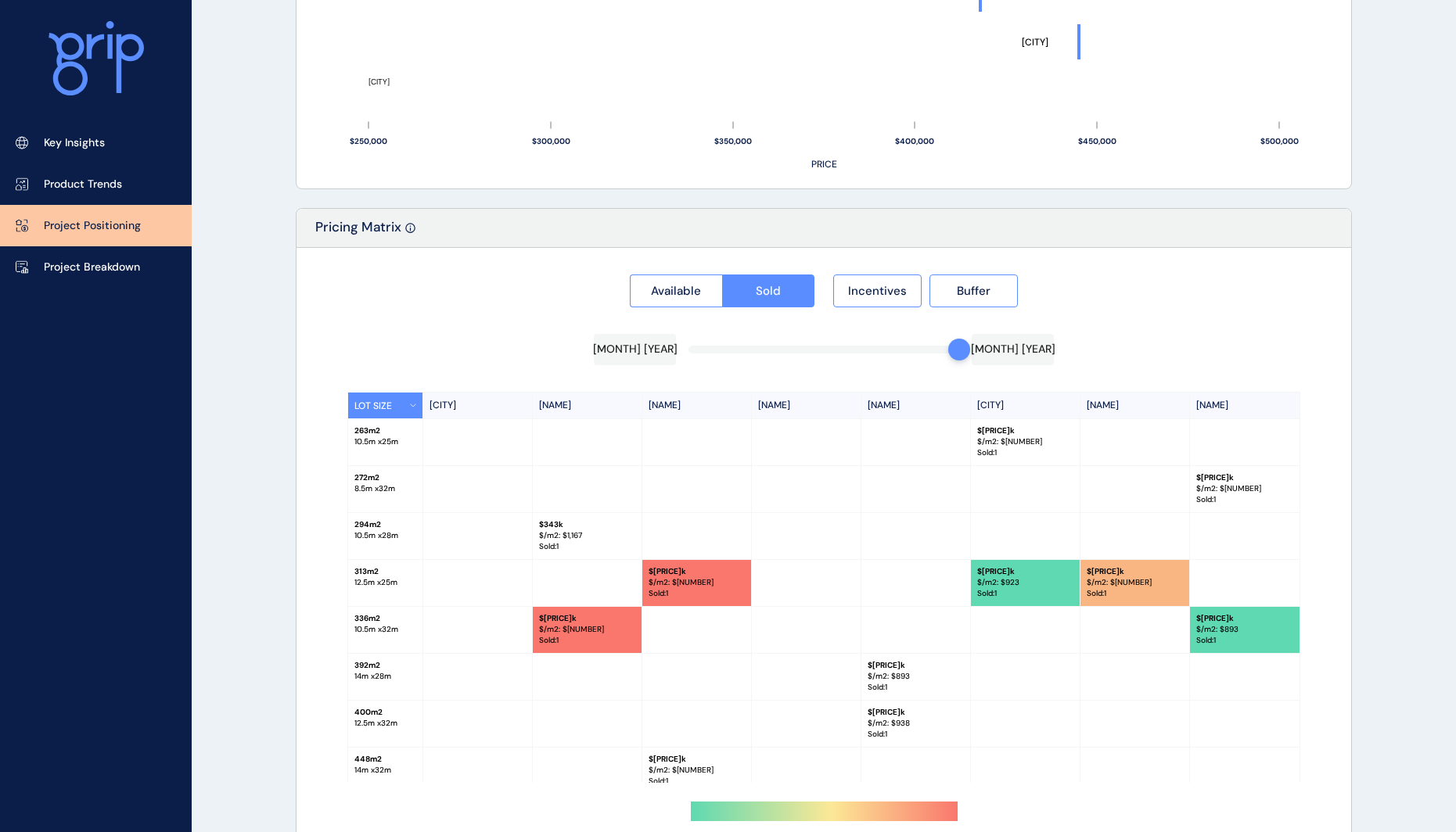 scroll, scrollTop: 1333, scrollLeft: 0, axis: vertical 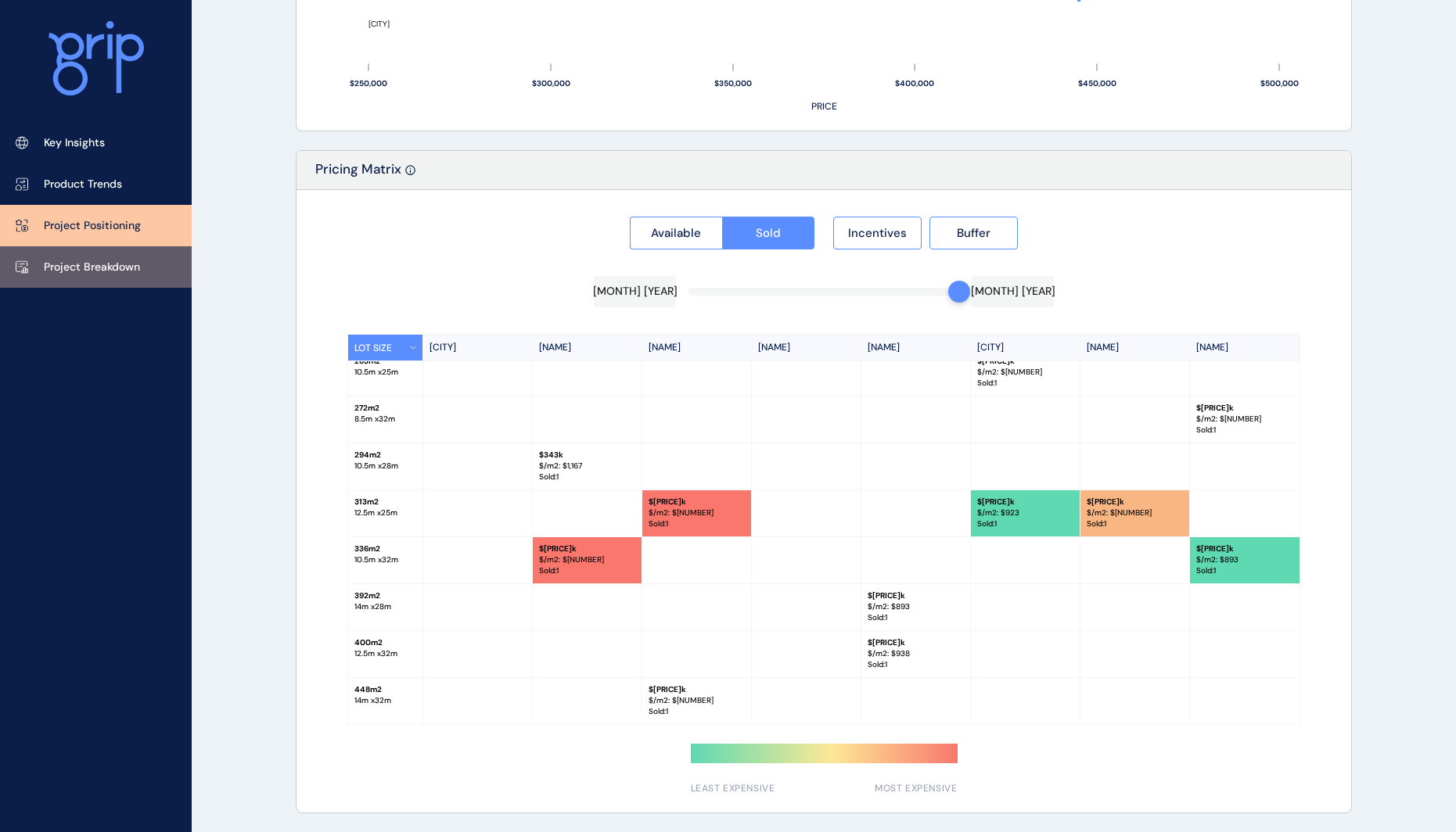 click on "Project Breakdown" at bounding box center [92, 267] 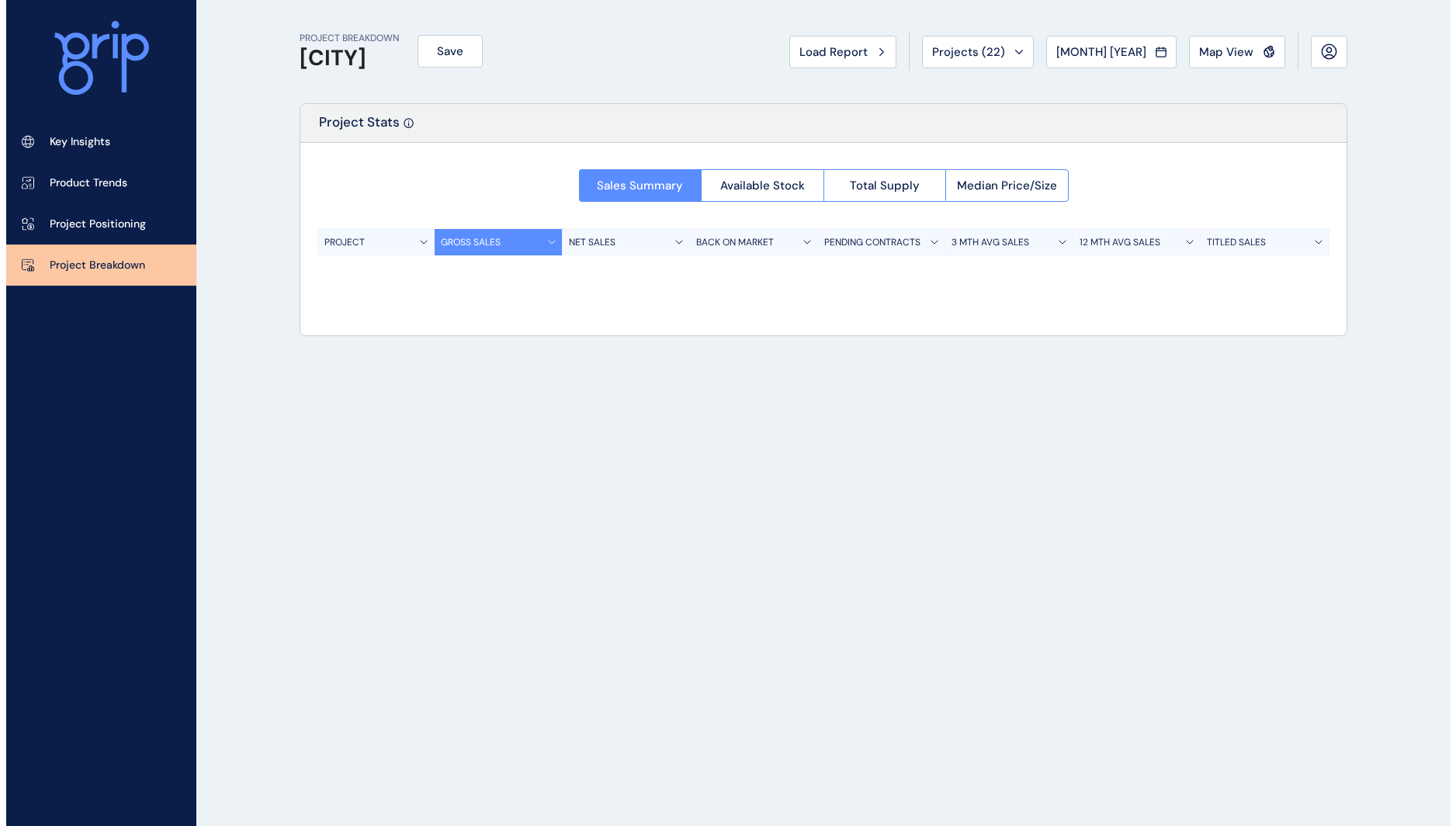 scroll, scrollTop: 0, scrollLeft: 0, axis: both 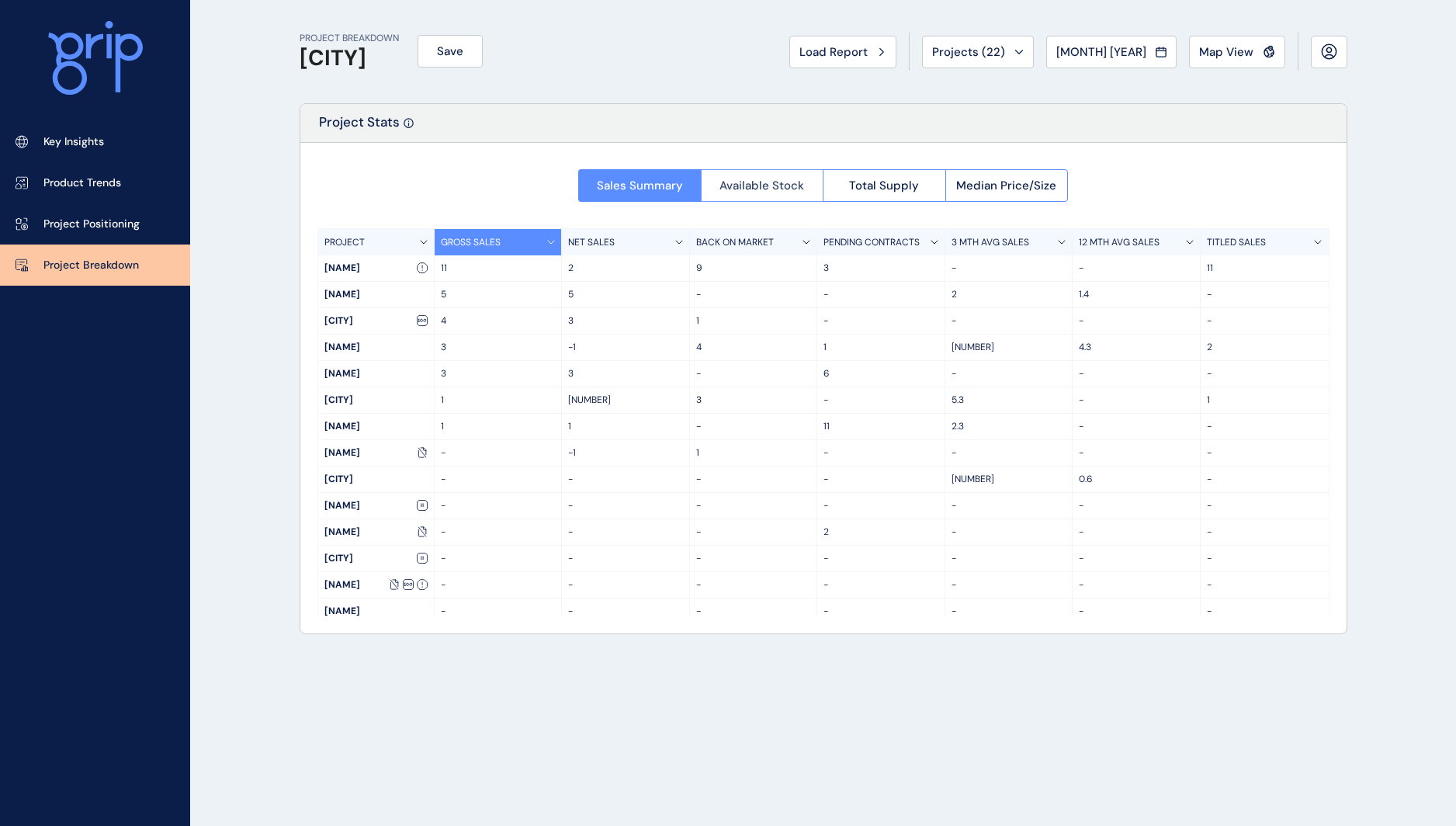 click on "Available Stock" at bounding box center [761, 186] 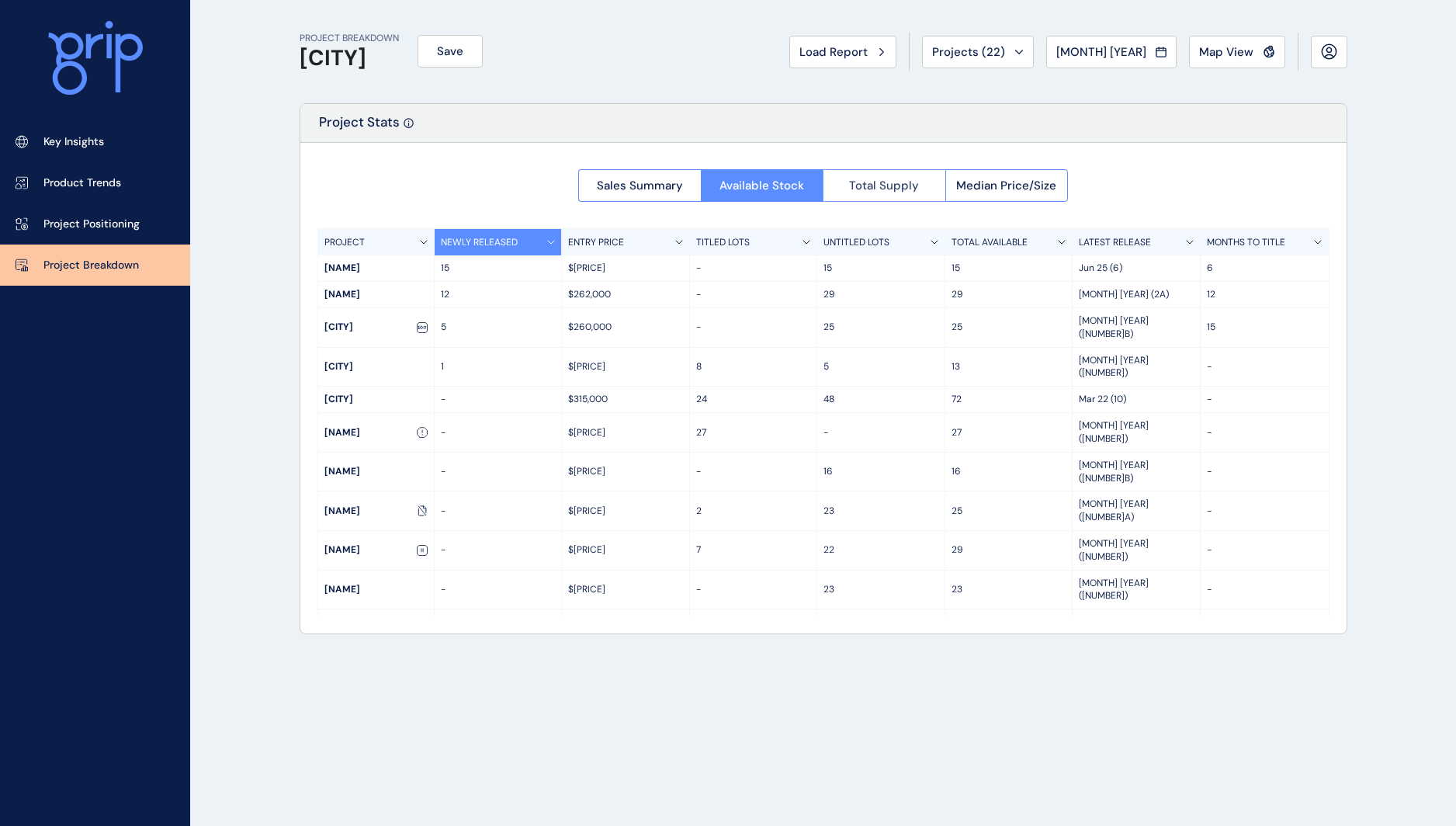 click on "Total Supply" at bounding box center (884, 186) 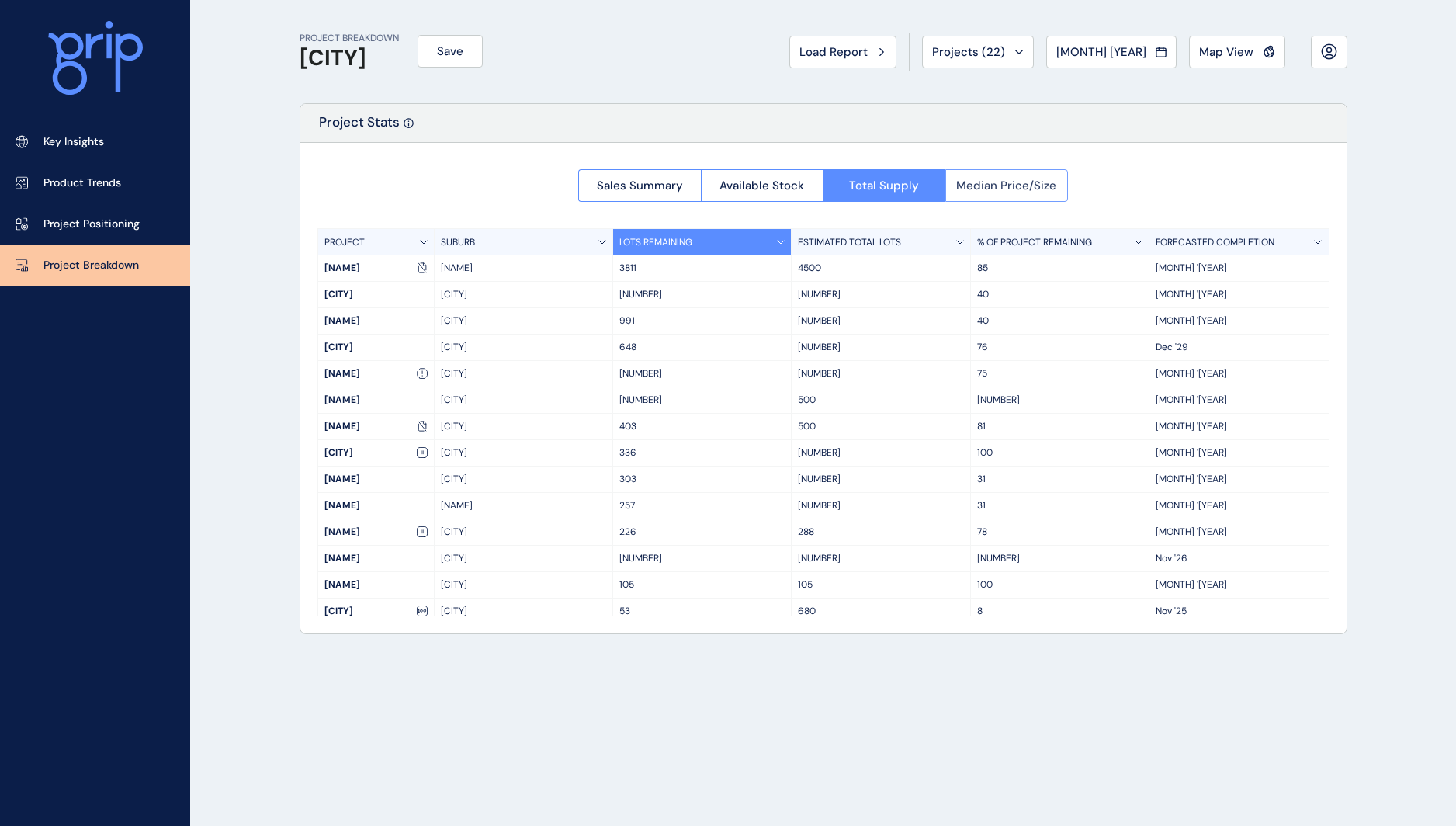 click on "Median Price/Size" at bounding box center (1006, 186) 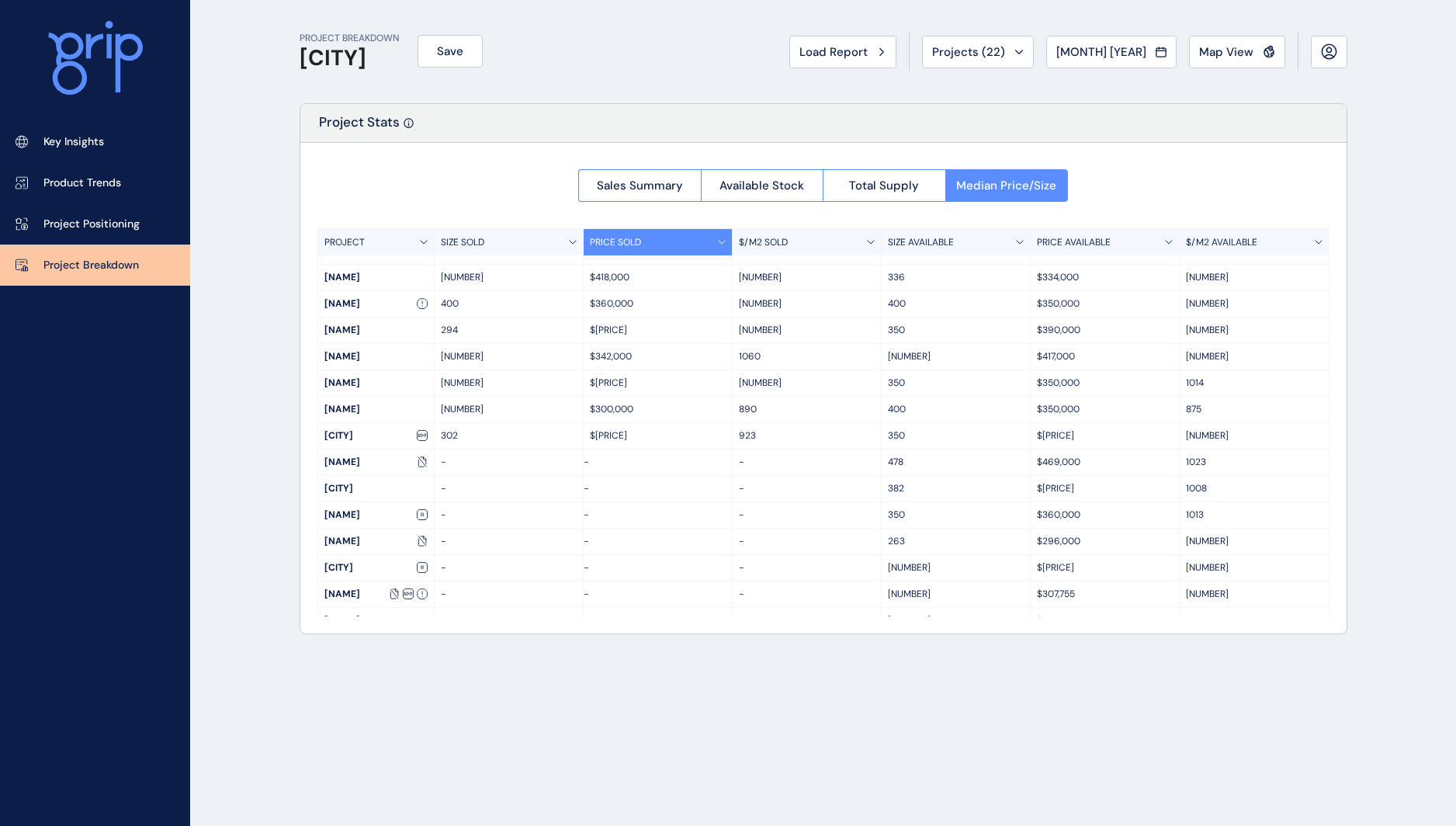 scroll, scrollTop: 0, scrollLeft: 0, axis: both 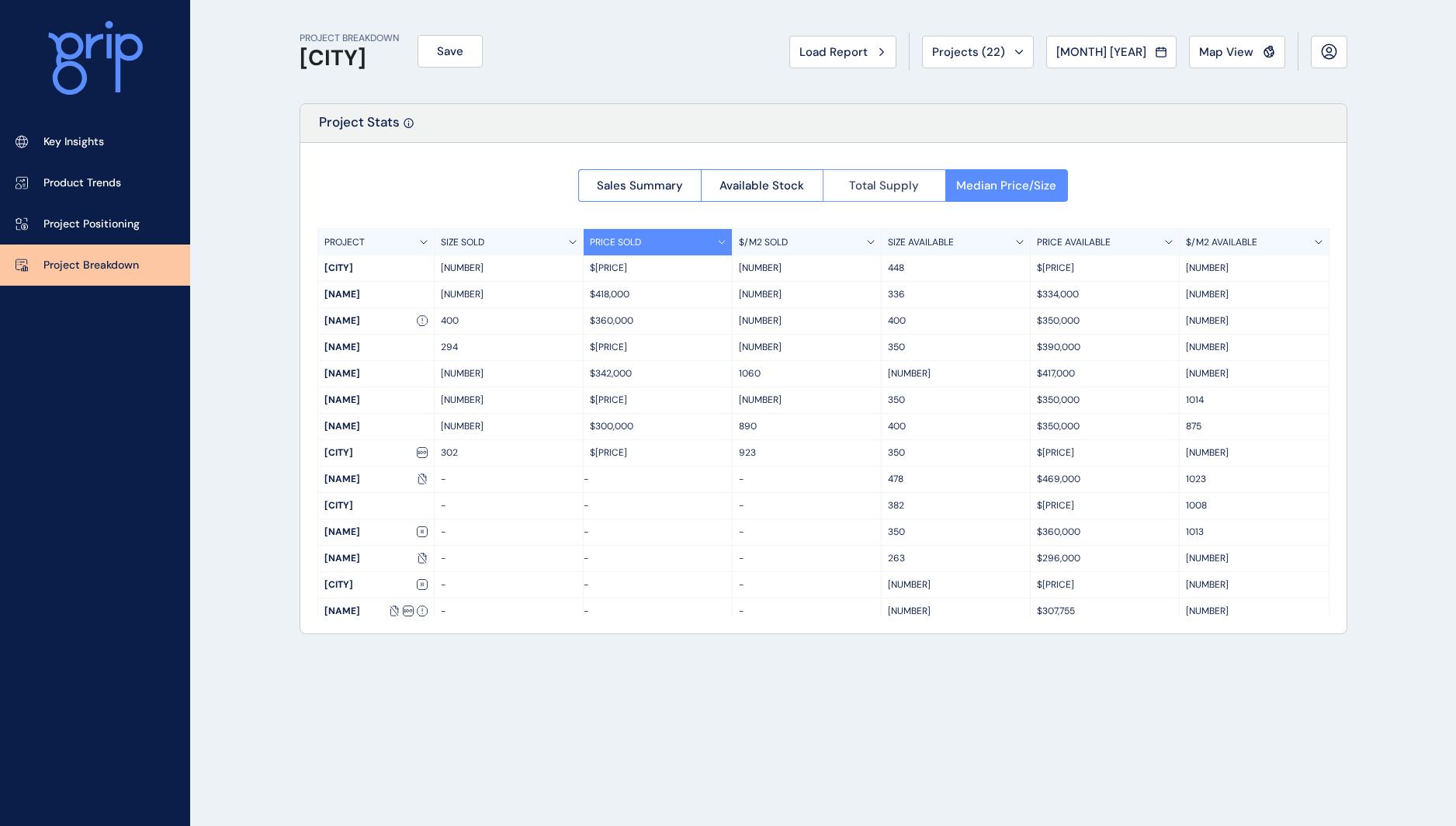 click on "Total Supply" at bounding box center (884, 186) 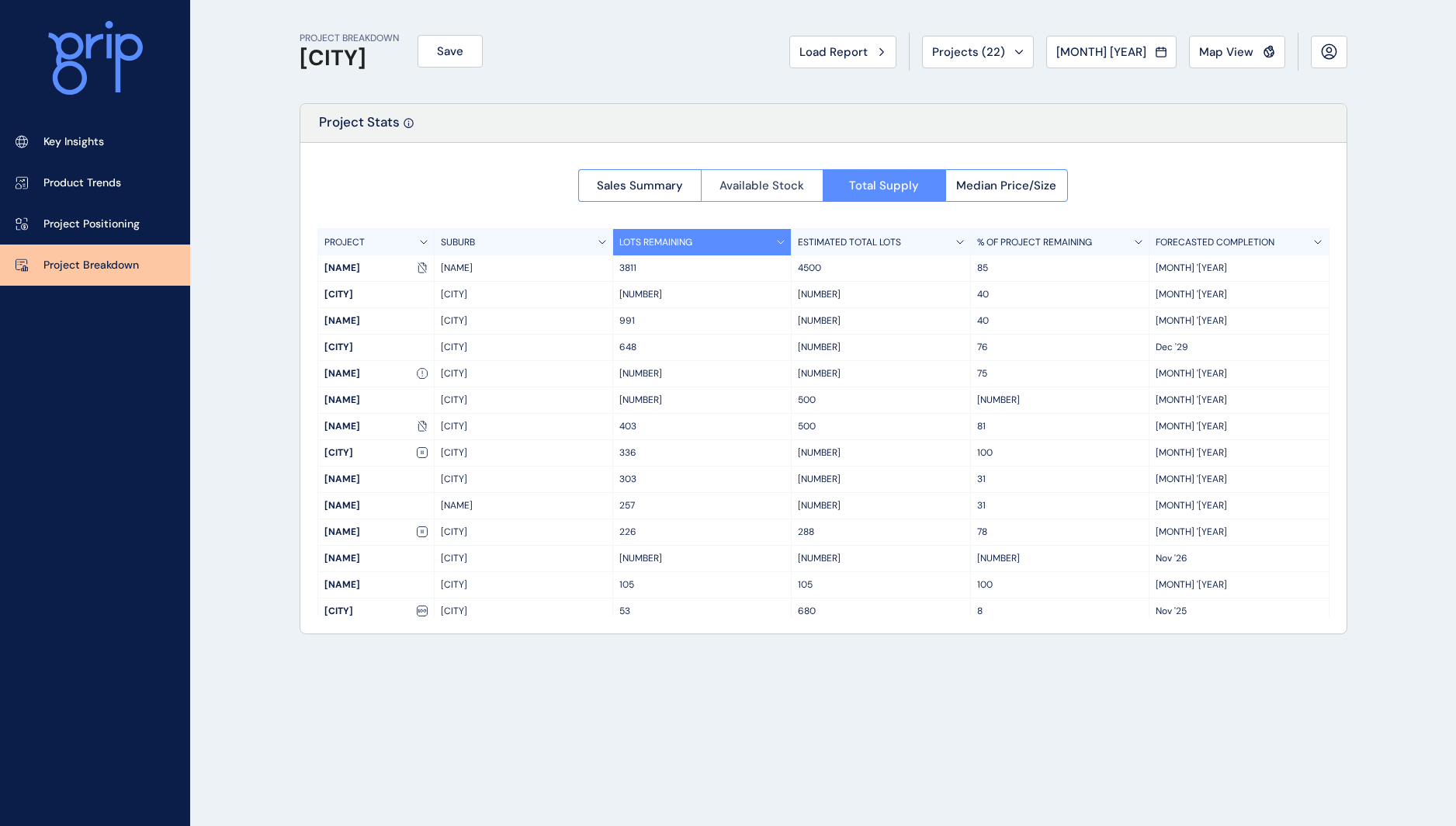 click on "Available Stock" at bounding box center [762, 186] 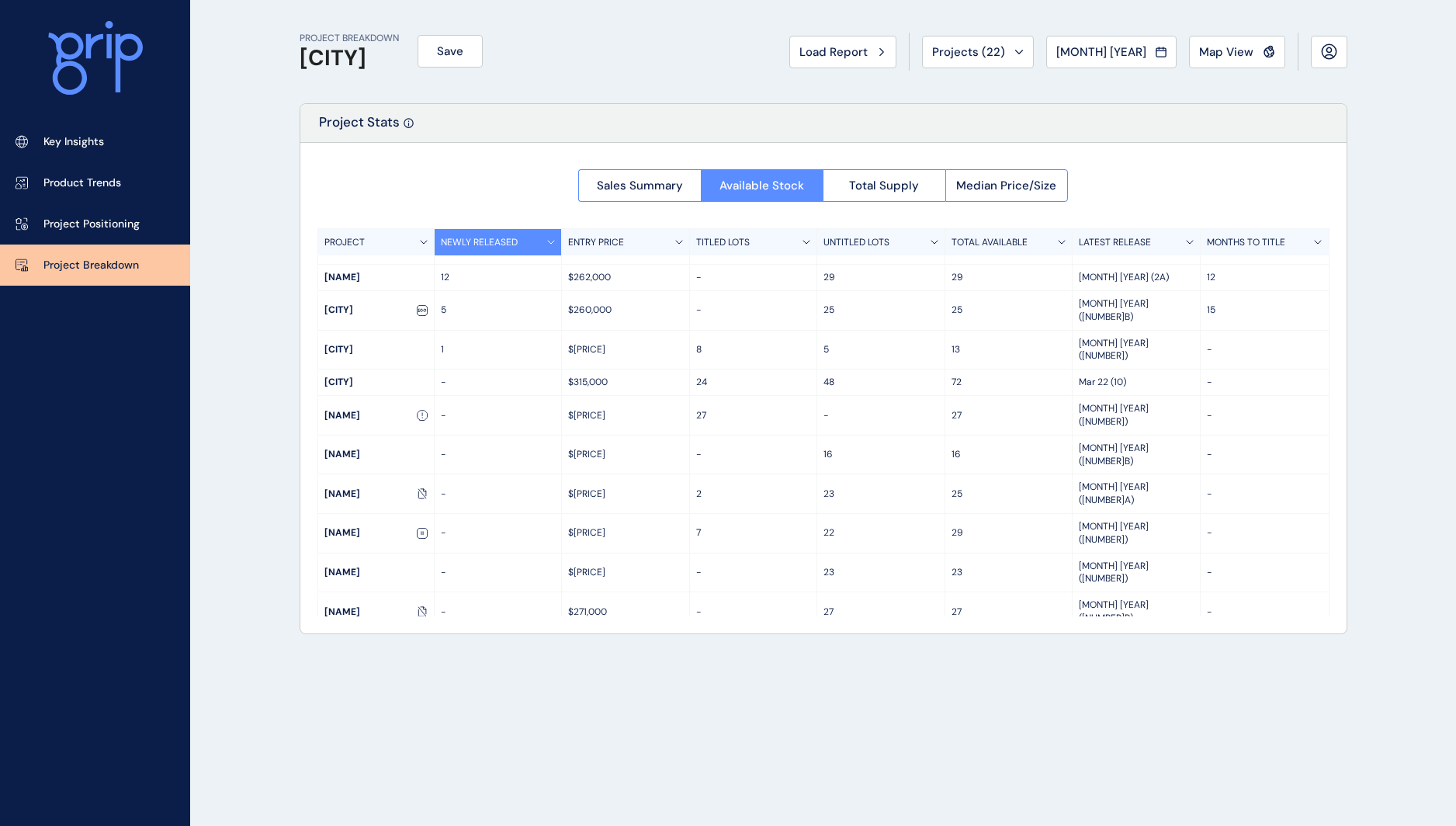 scroll, scrollTop: 0, scrollLeft: 0, axis: both 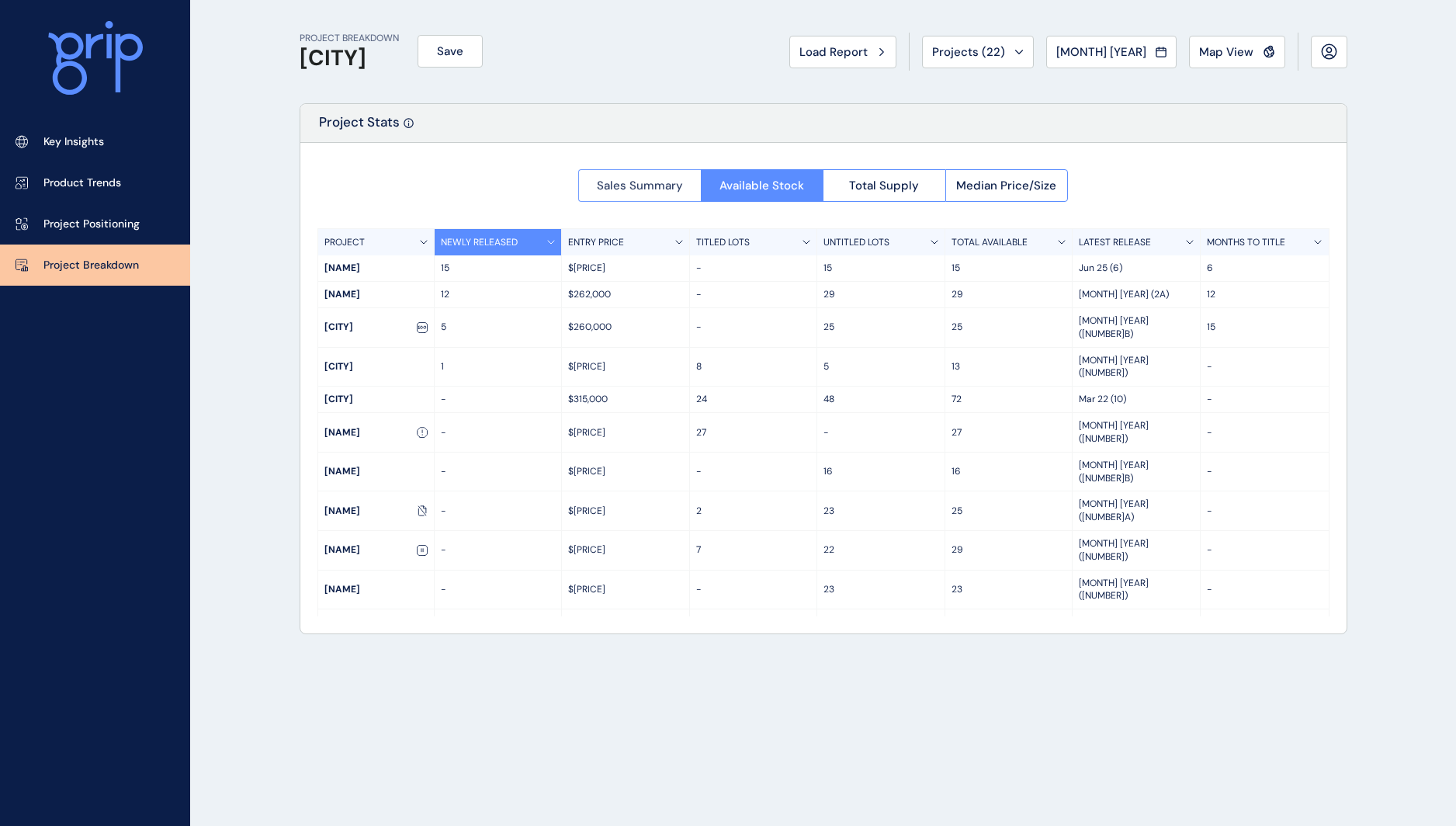click on "Sales Summary" at bounding box center [640, 186] 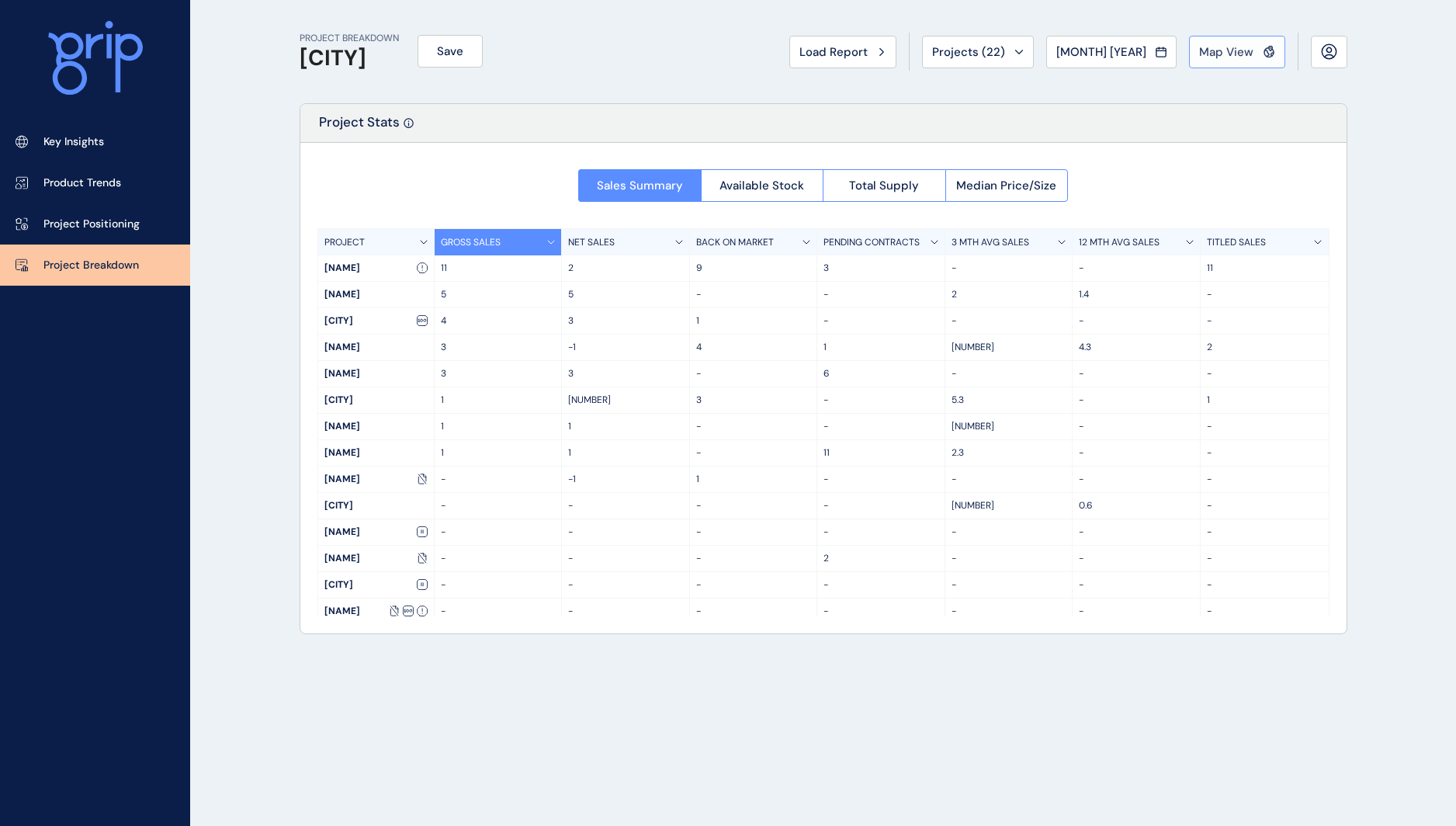 click on "Map View" at bounding box center [1226, 52] 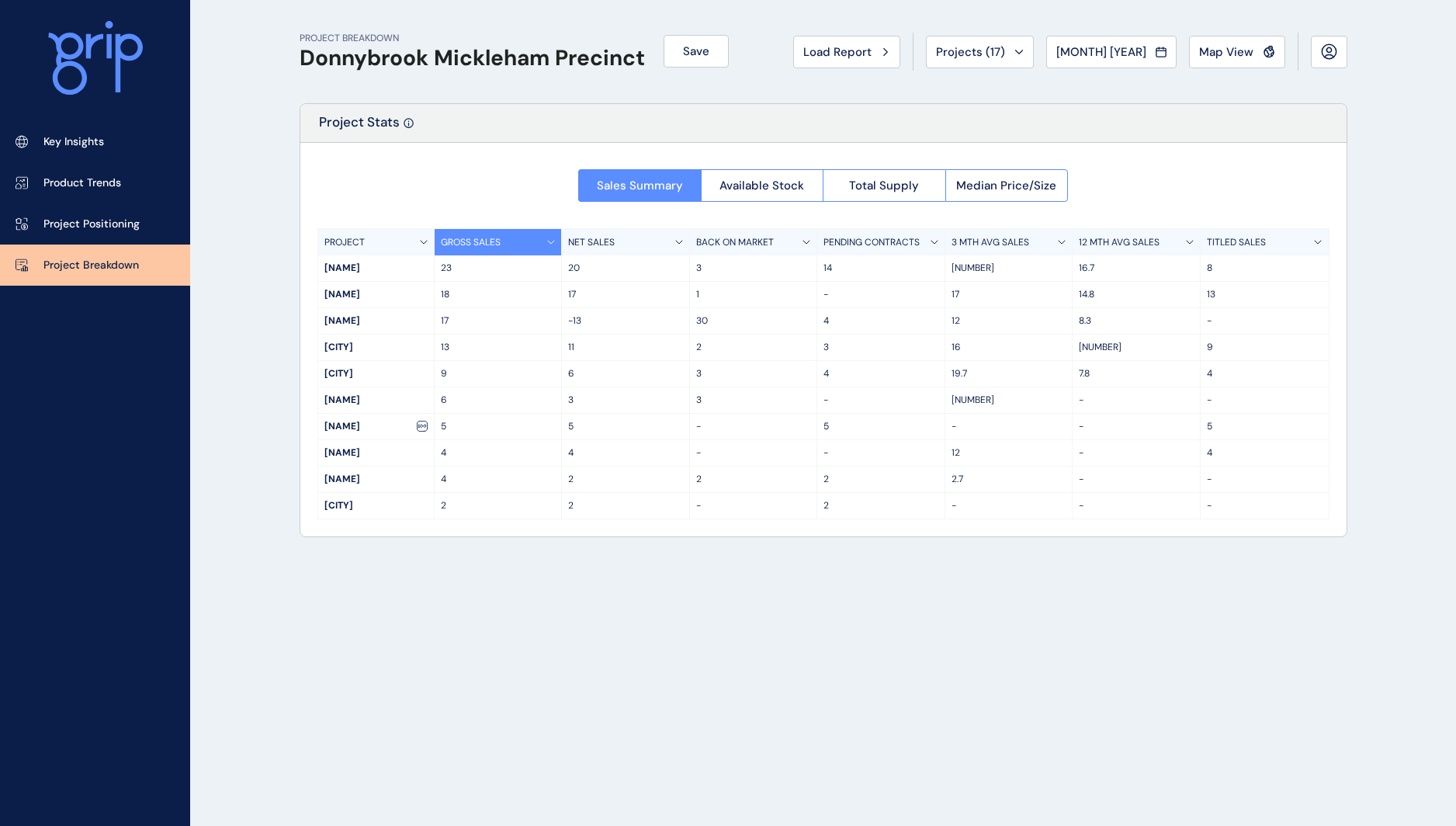 drag, startPoint x: 362, startPoint y: 268, endPoint x: 333, endPoint y: 261, distance: 29.832868 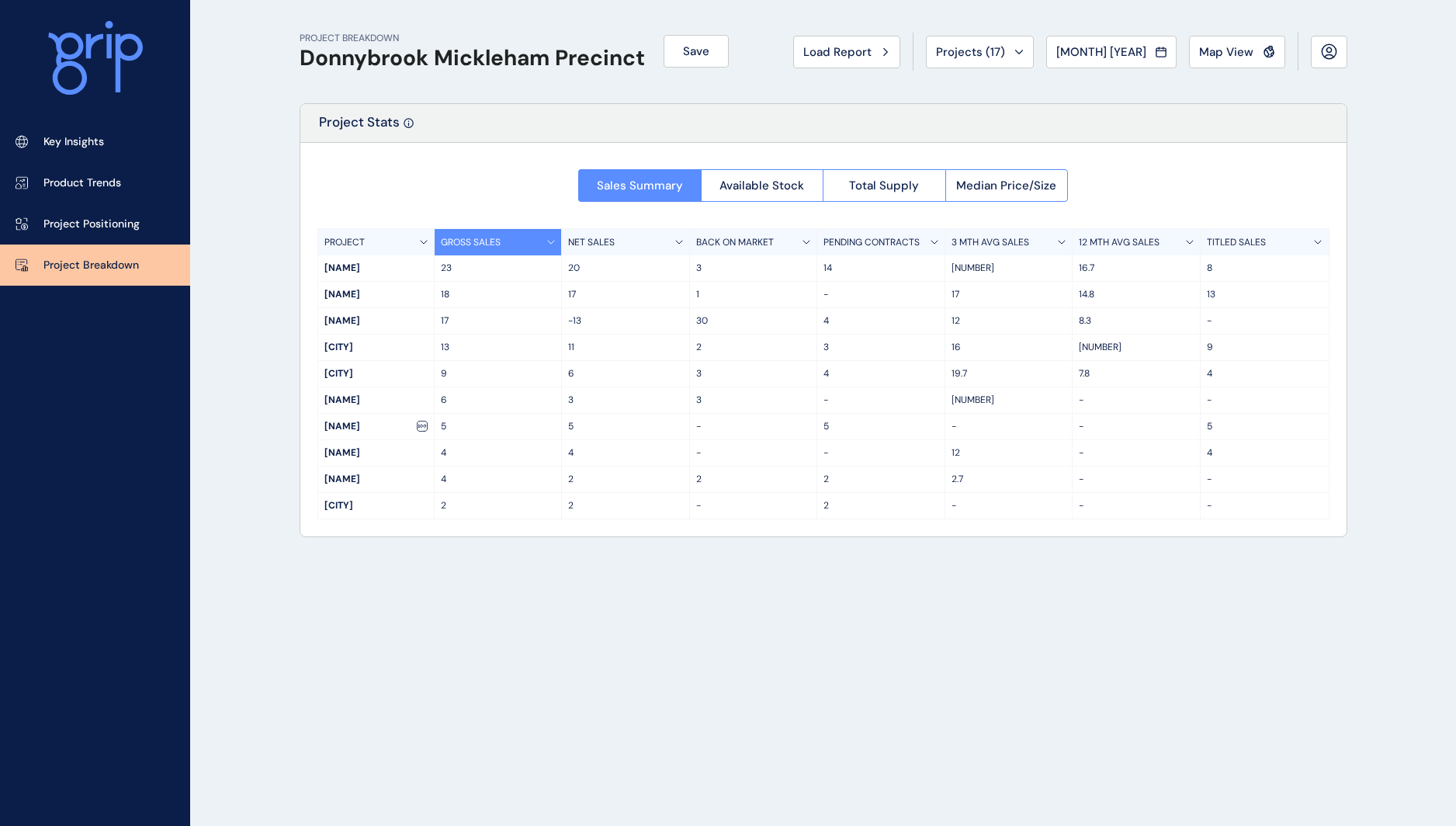 drag, startPoint x: 357, startPoint y: 295, endPoint x: 352, endPoint y: 284, distance: 12.083046 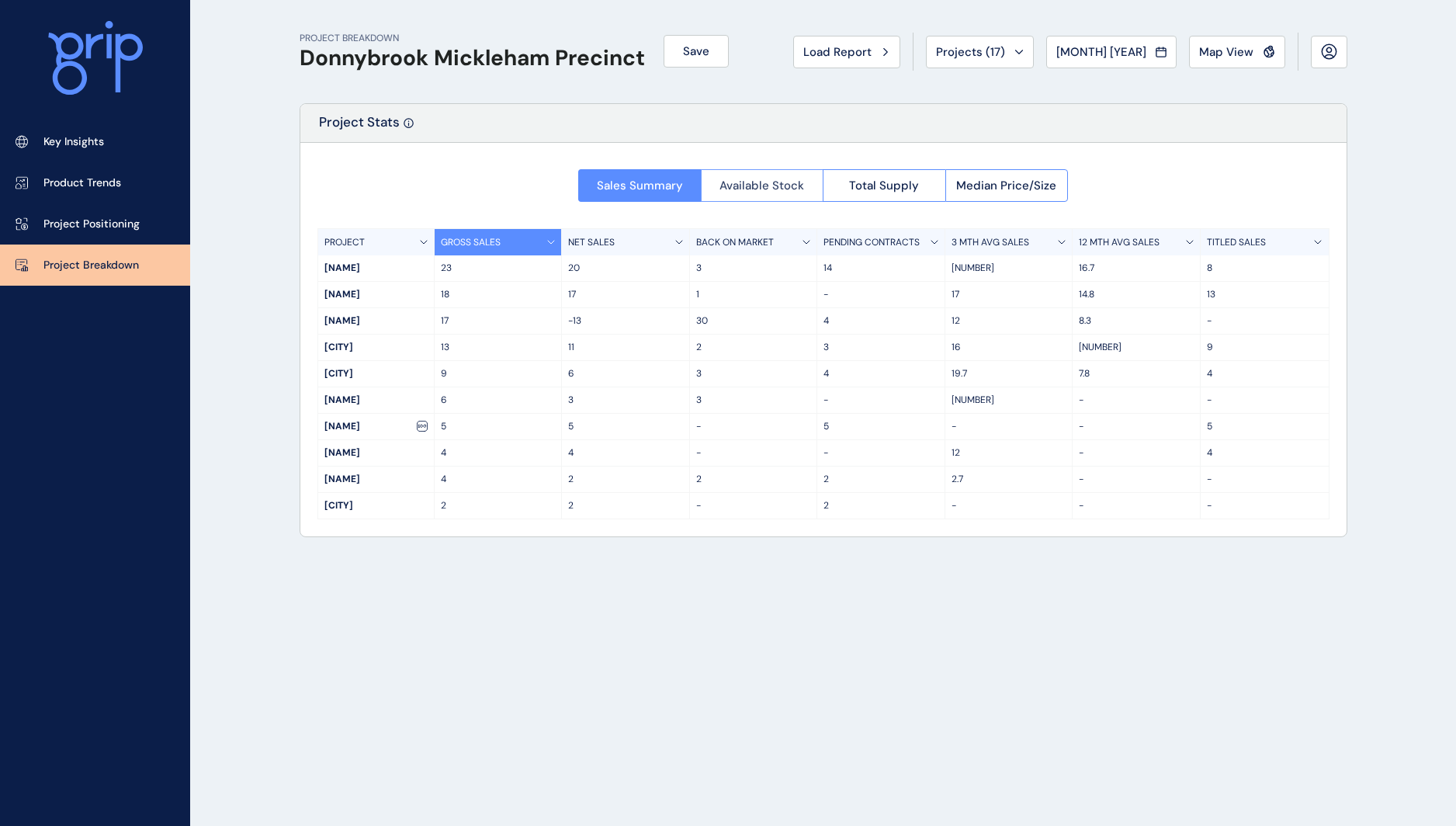 click on "Available Stock" at bounding box center (761, 186) 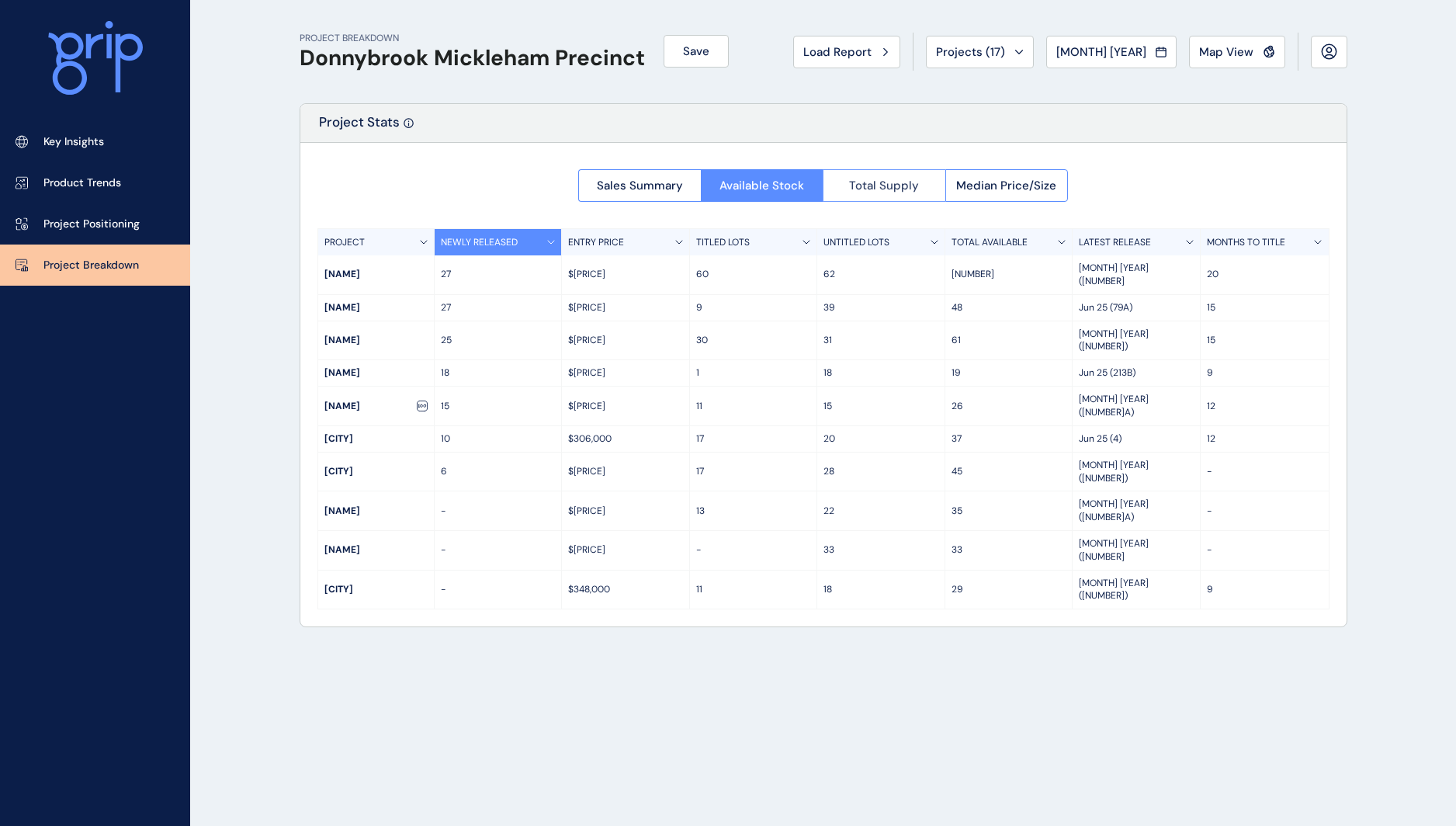click on "Total Supply" at bounding box center (884, 186) 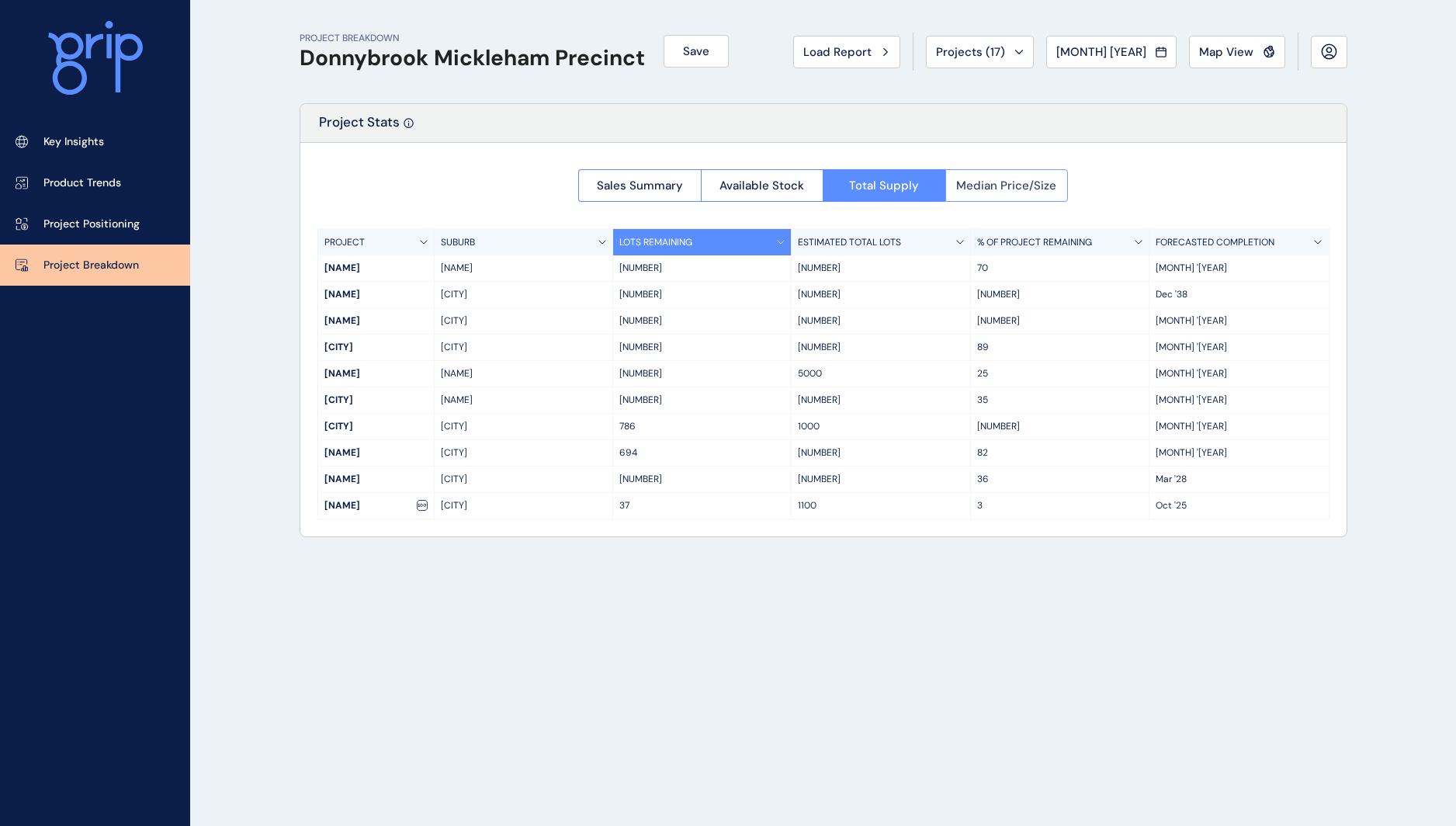 click on "Median Price/Size" at bounding box center [1006, 186] 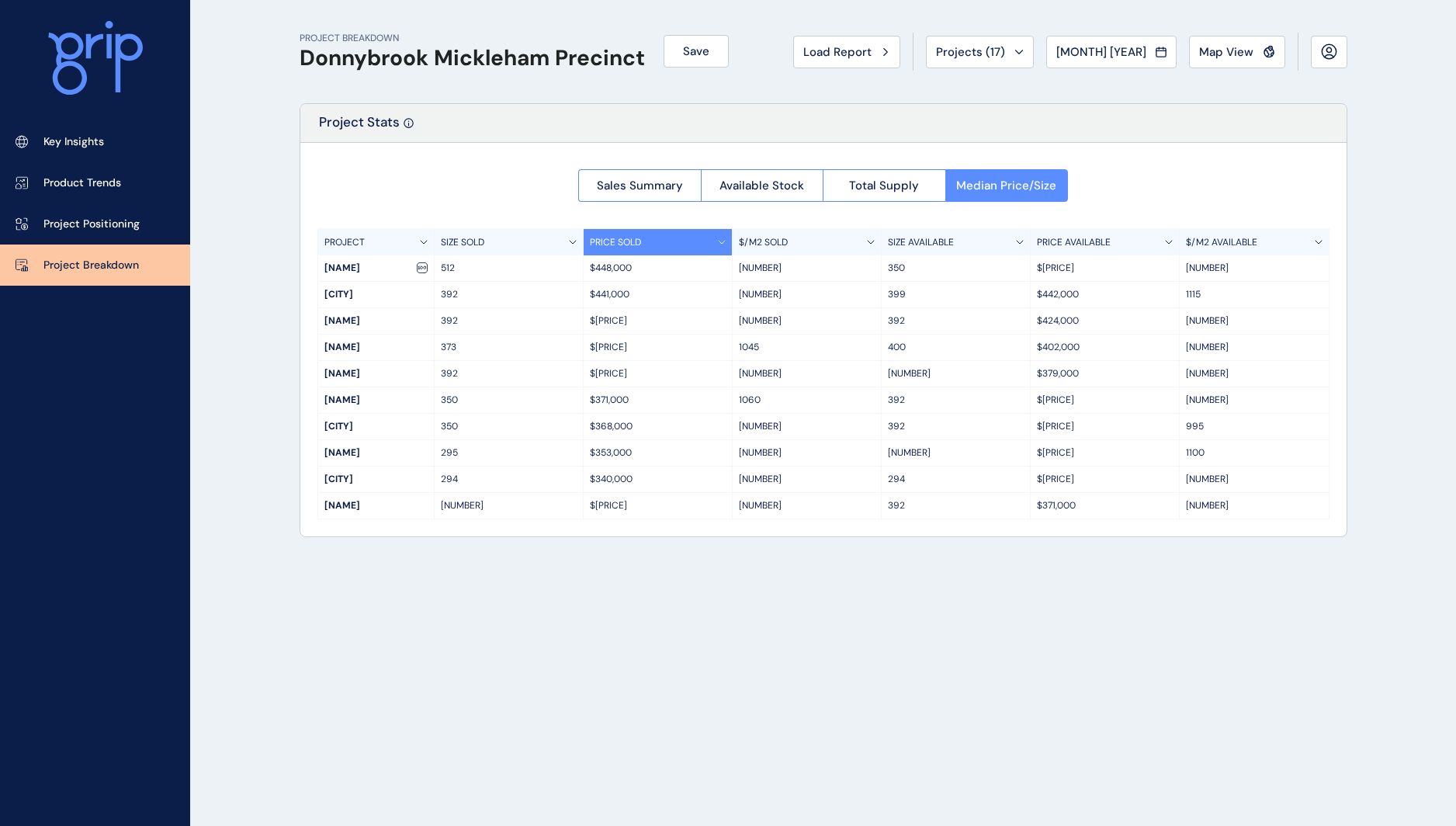 click on "PROJECT BREAKDOWN [NAME] [NAME] PRECINCT Save Load Report Projects ( [NUMBER] ) [YEAR] [YEAR] < > [MONTH] [NUMBER] report is available for this period. New months are usually published [NUMBER] business days after the month start. [MONTH] No report is available for this period. New months are usually published [NUMBER] business days after the month start. [MONTH] No report is available for this period. New months are usually published [NUMBER] business days after the month start. [MONTH] No report is available for this period. New months are usually published [NUMBER] business days after the month start. [MONTH] No report is available for this period. New months are usually published [NUMBER] business days after the month start. [MONTH] No report is available for this period. New months are usually published [NUMBER] business days after the month start. [MONTH] No report is available for this period. New months are usually published [NUMBER] business days after the month start. [MONTH] No report is available for this period. New months are usually published [NUMBER] business days after the month start. [MONTH] [MONTH] [MONTH] Map View Project Stats Sales Summary Available Stock Total Supply Median Price/Size PROJECT" at bounding box center [728, 413] 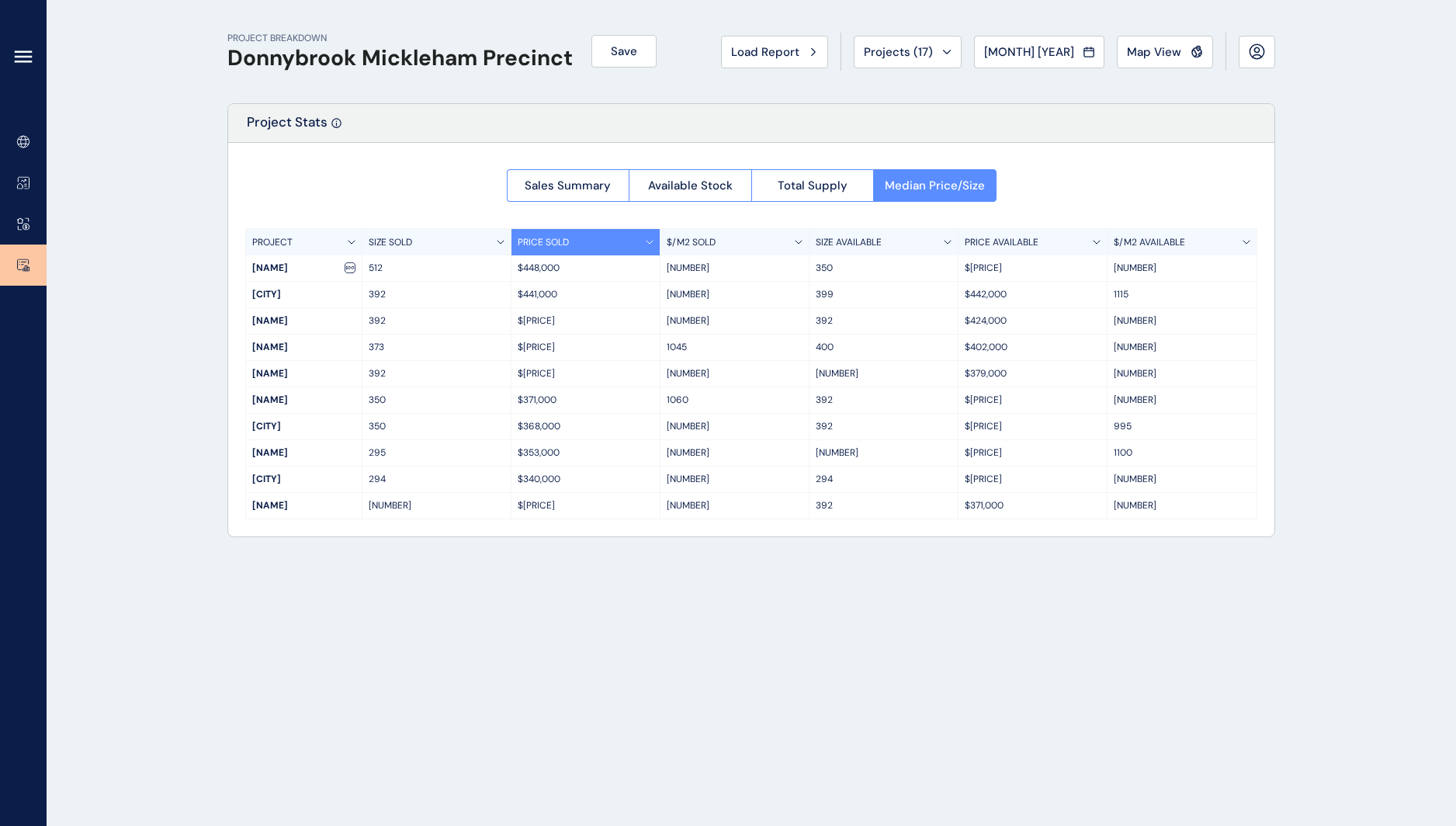click on "PROJECT BREAKDOWN [NAME] [NAME] PRECINCT Save Load Report Projects ( [NUMBER] ) [YEAR] [YEAR] < > [MONTH] [NUMBER] report is available for this period. New months are usually published [NUMBER] business days after the month start. [MONTH] No report is available for this period. New months are usually published [NUMBER] business days after the month start. [MONTH] No report is available for this period. New months are usually published [NUMBER] business days after the month start. [MONTH] No report is available for this period. New months are usually published [NUMBER] business days after the month start. [MONTH] No report is available for this period. New months are usually published [NUMBER] business days after the month start. [MONTH] No report is available for this period. New months are usually published [NUMBER] business days after the month start. [MONTH] No report is available for this period. New months are usually published [NUMBER] business days after the month start. [MONTH] No report is available for this period. New months are usually published [NUMBER] business days after the month start. [MONTH] [MONTH] [MONTH] Map View Project Stats Sales Summary Available Stock Total Supply Median Price/Size PROJECT" at bounding box center (728, 413) 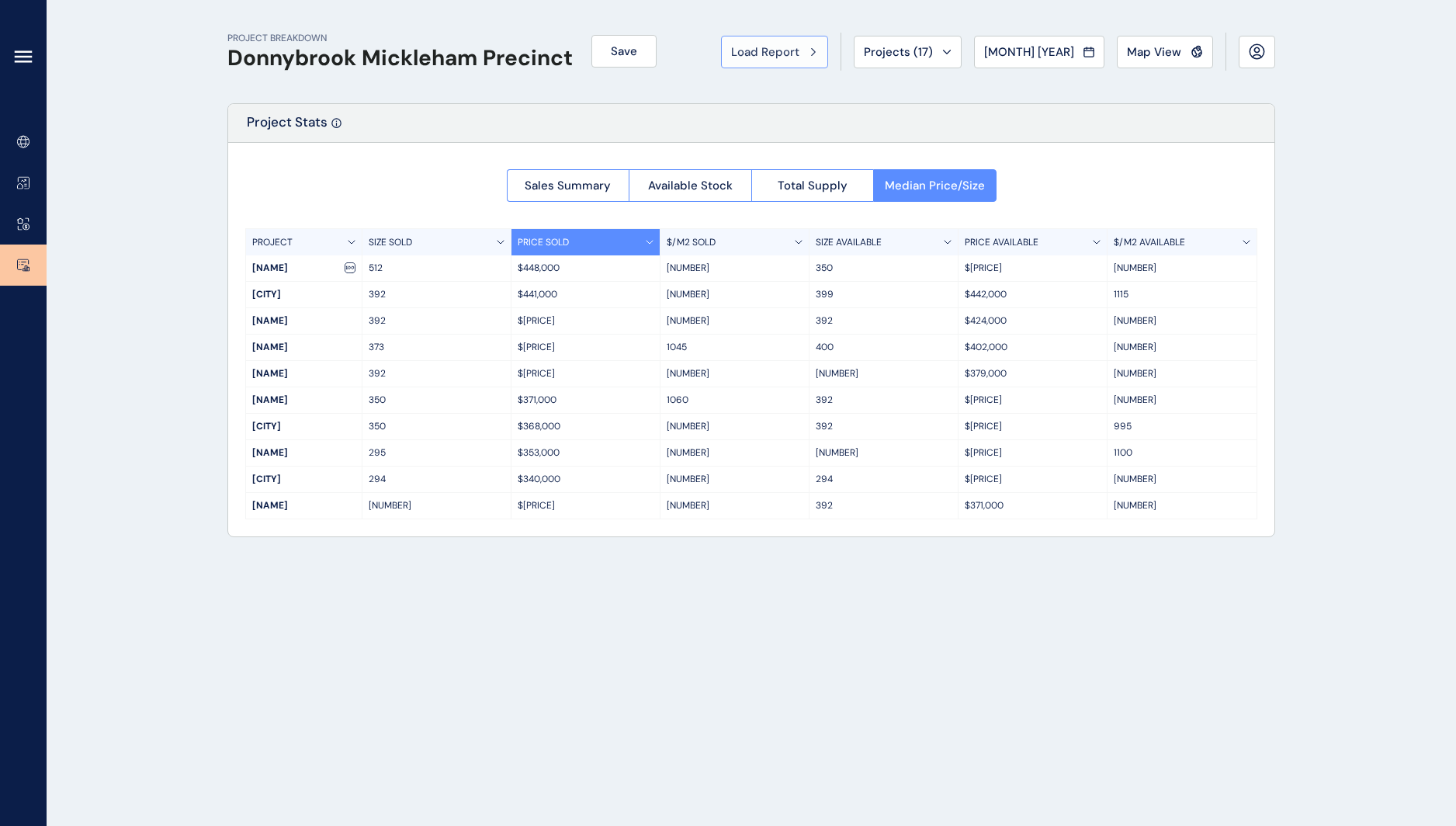 click on "Load Report" at bounding box center (775, 52) 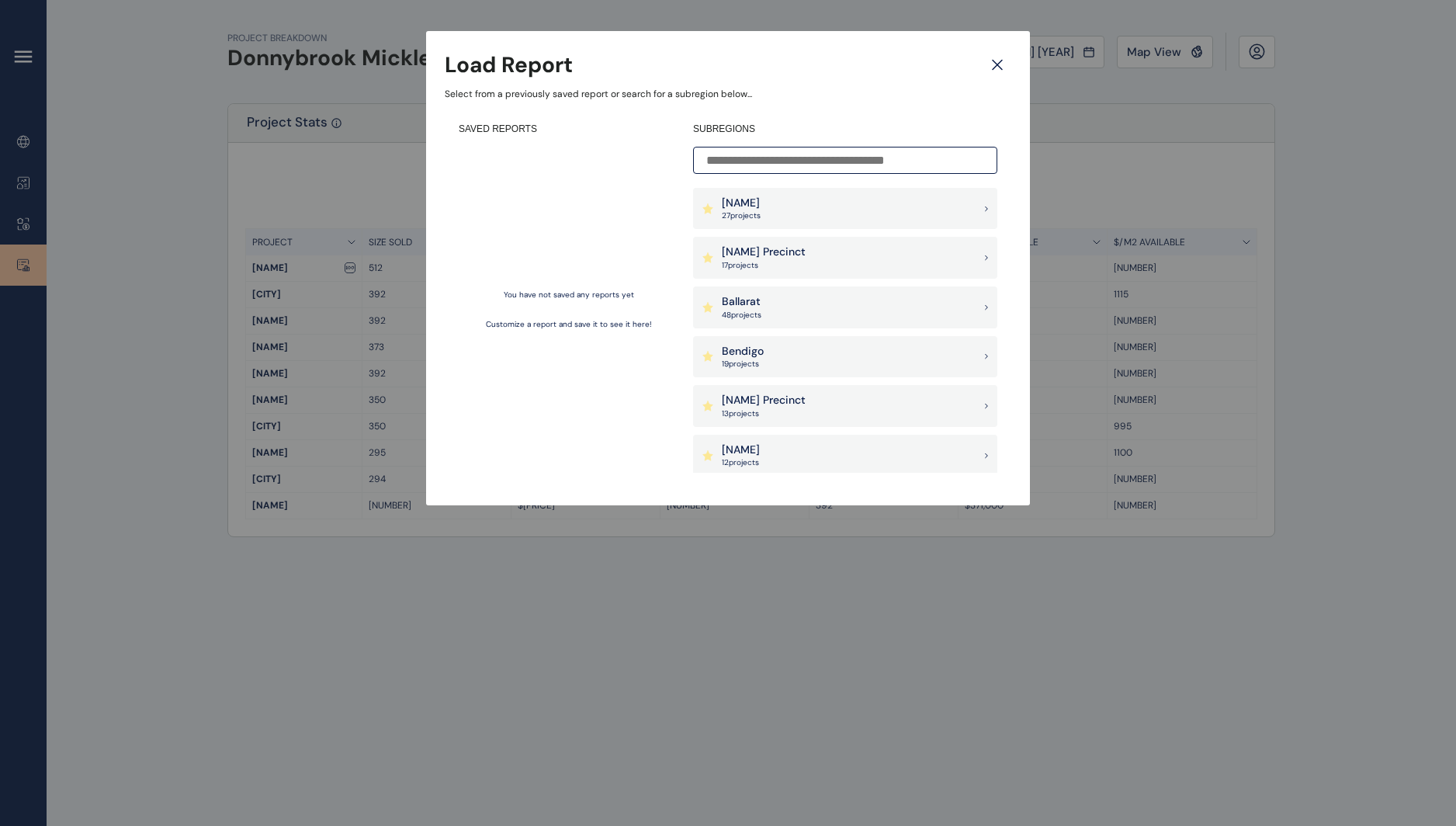 click 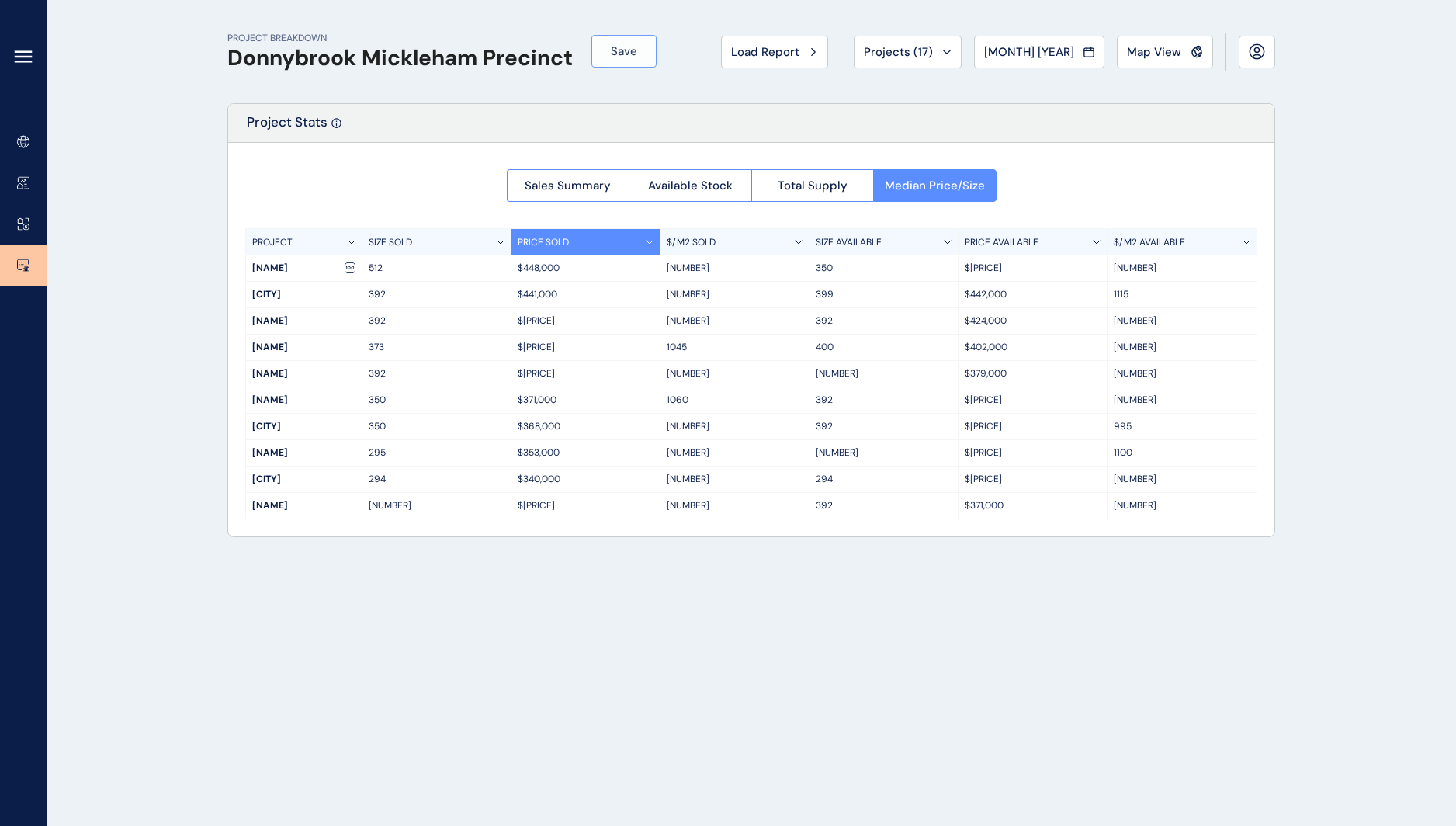 click on "Save" at bounding box center (624, 51) 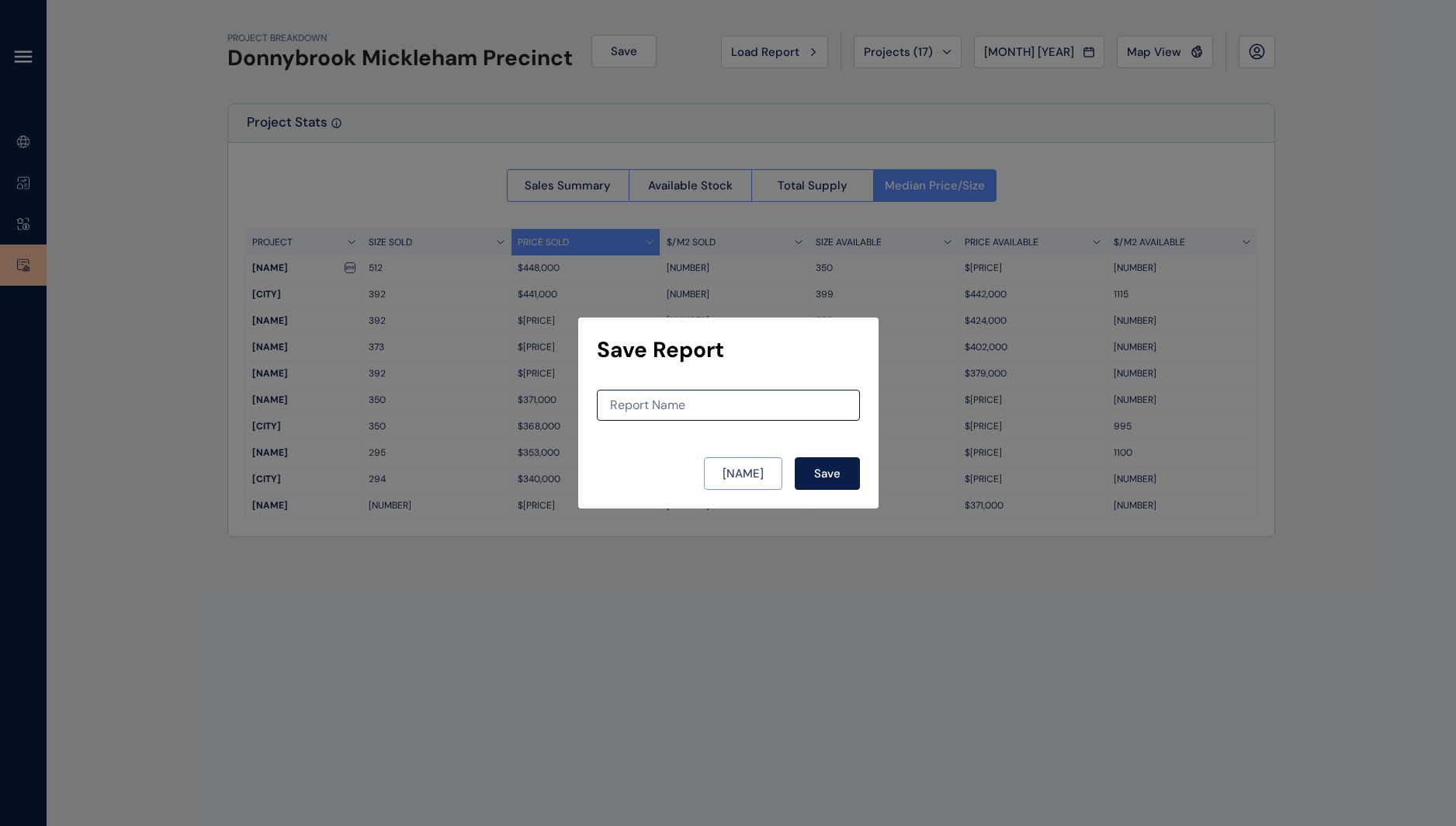 click on "[NAME]" at bounding box center [743, 474] 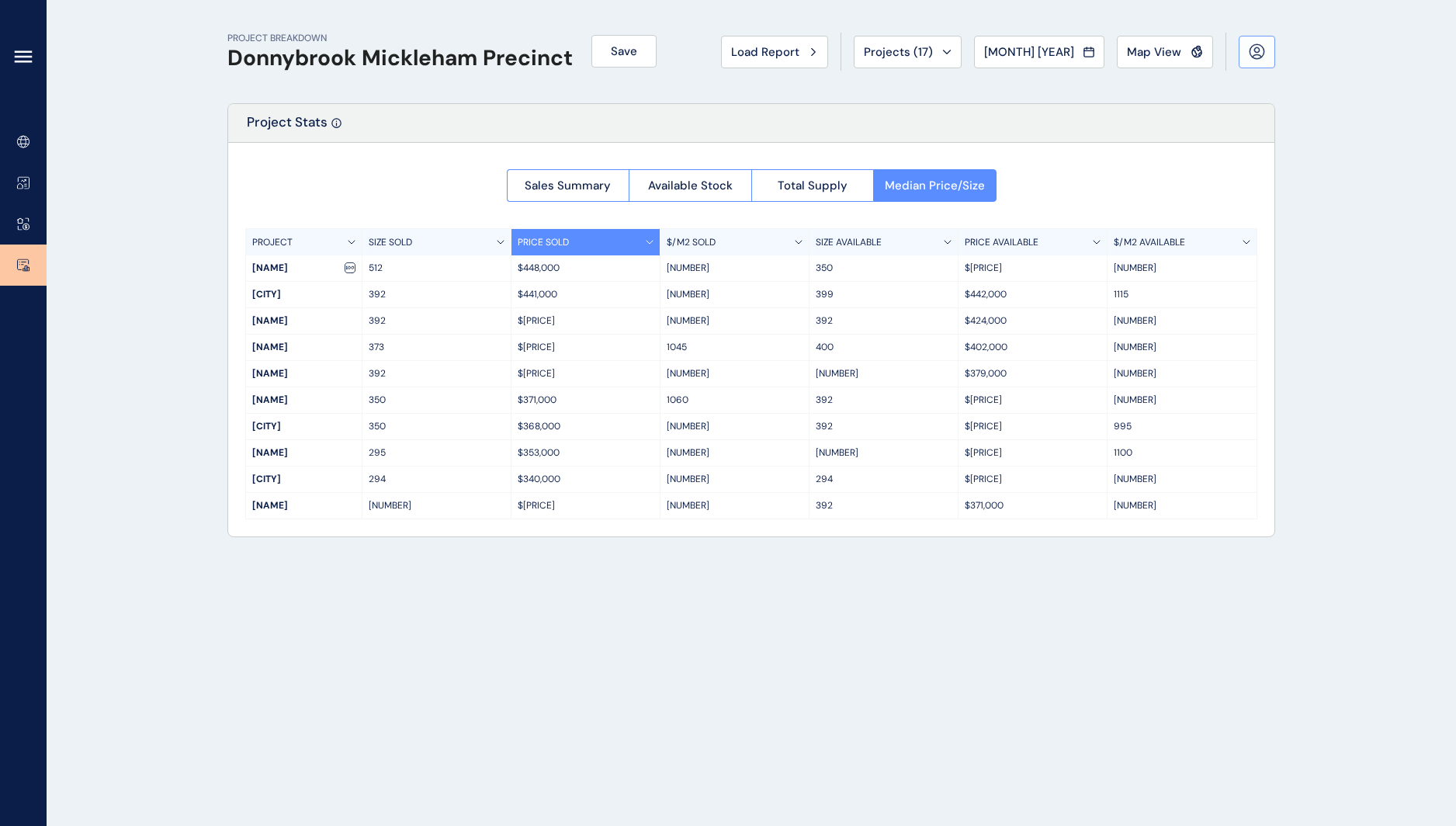 click 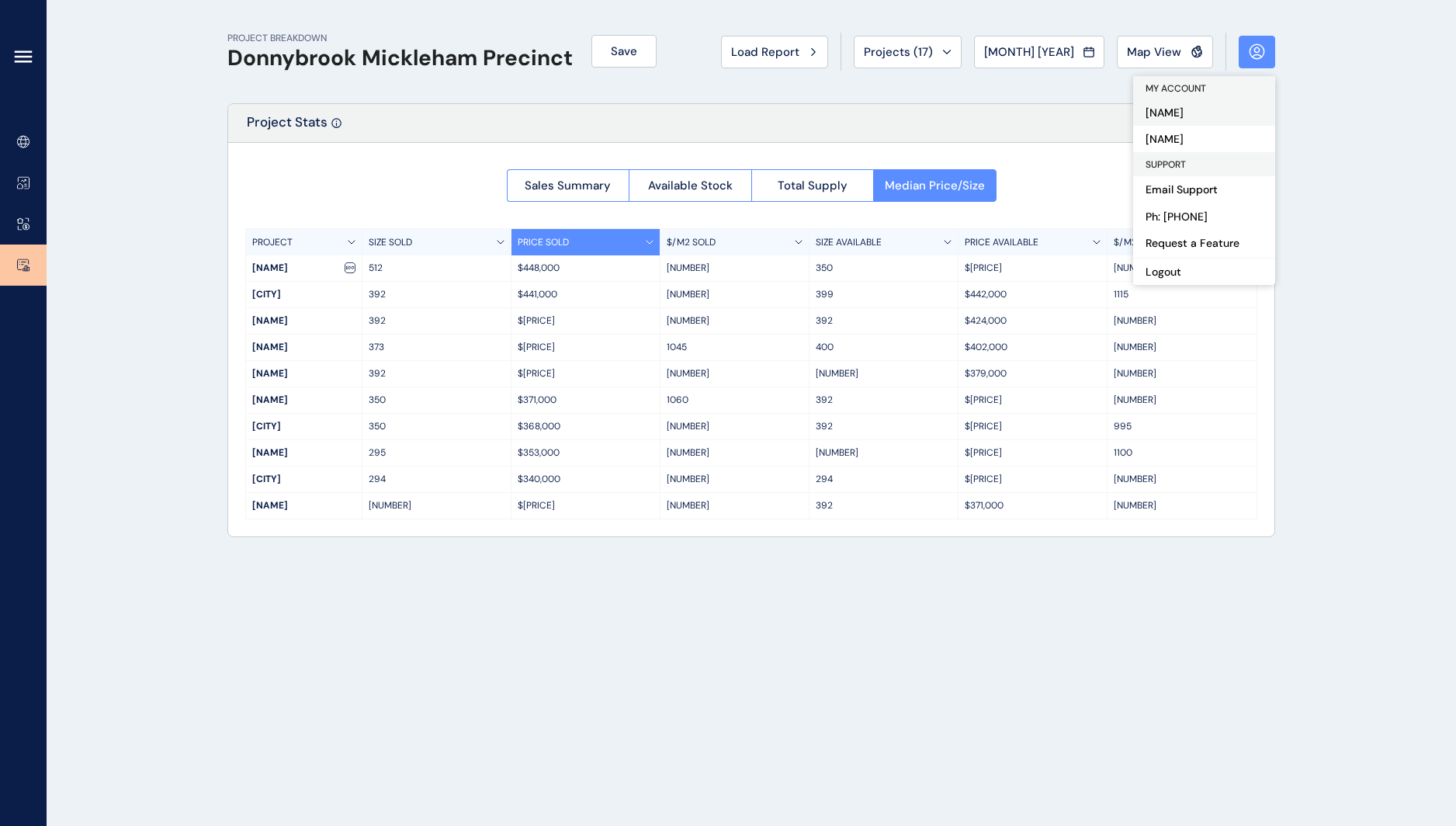 click on "[NAME]" at bounding box center (1204, 113) 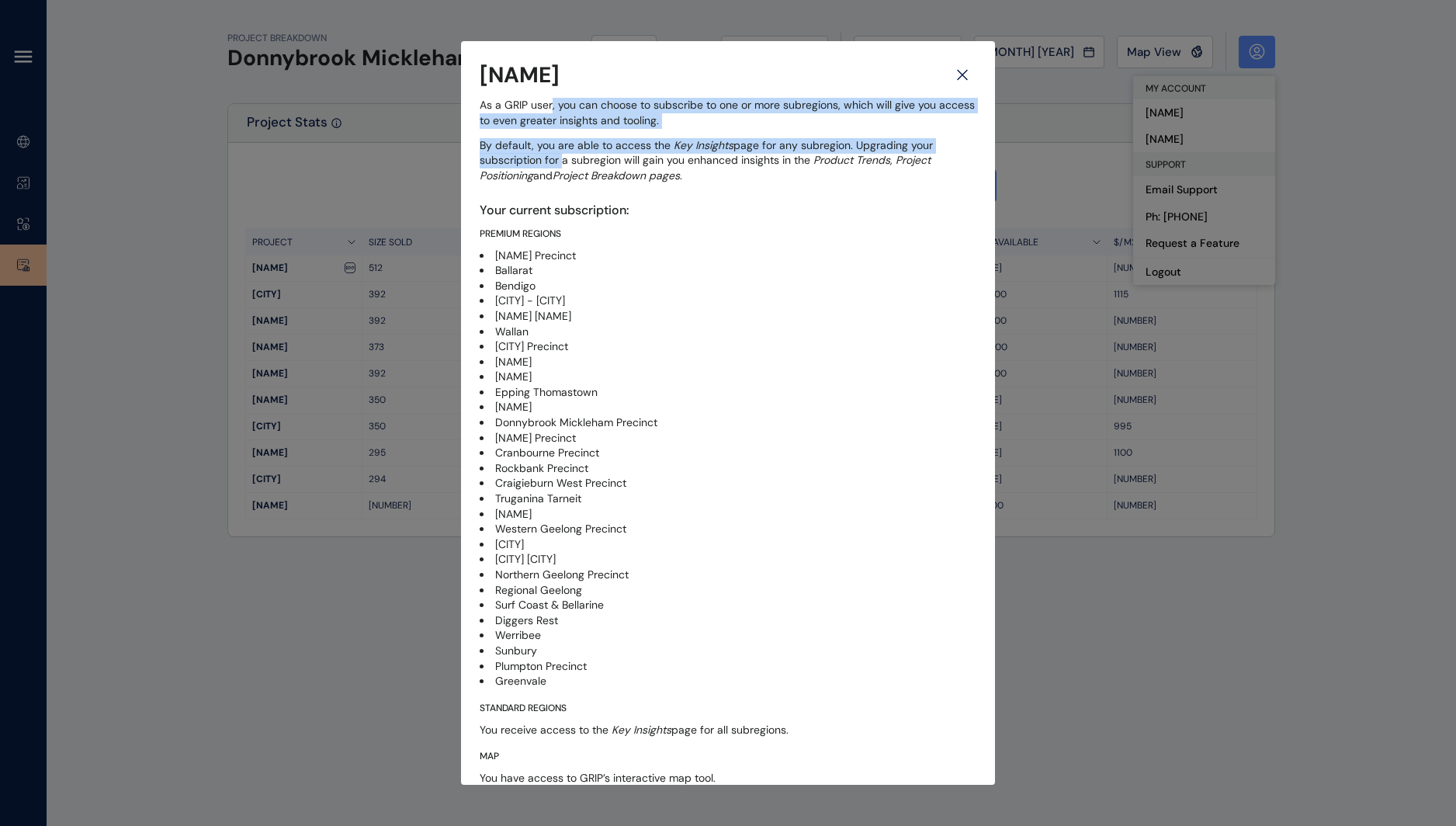 drag, startPoint x: 551, startPoint y: 106, endPoint x: 559, endPoint y: 165, distance: 59.5399 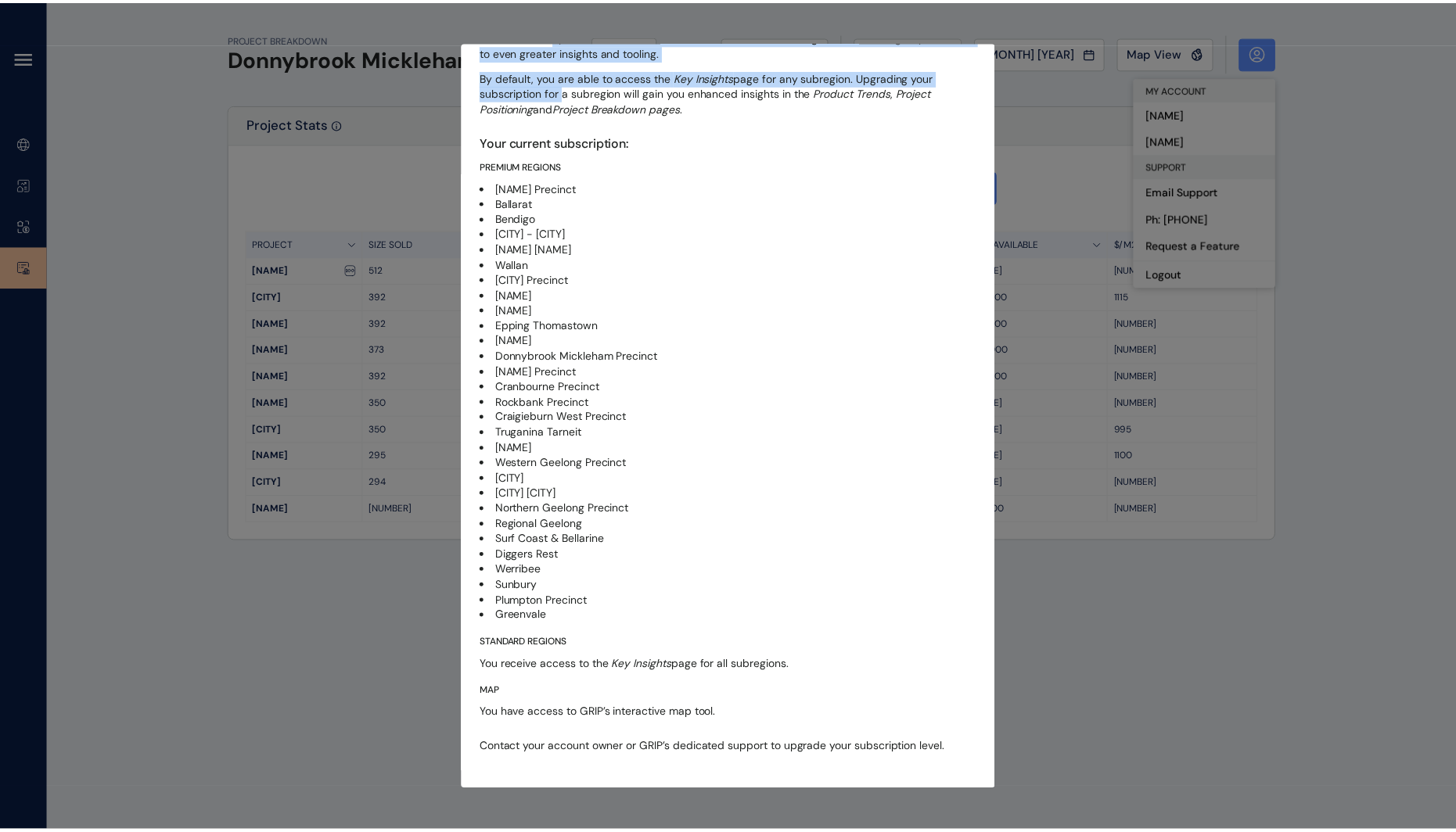 scroll, scrollTop: 0, scrollLeft: 0, axis: both 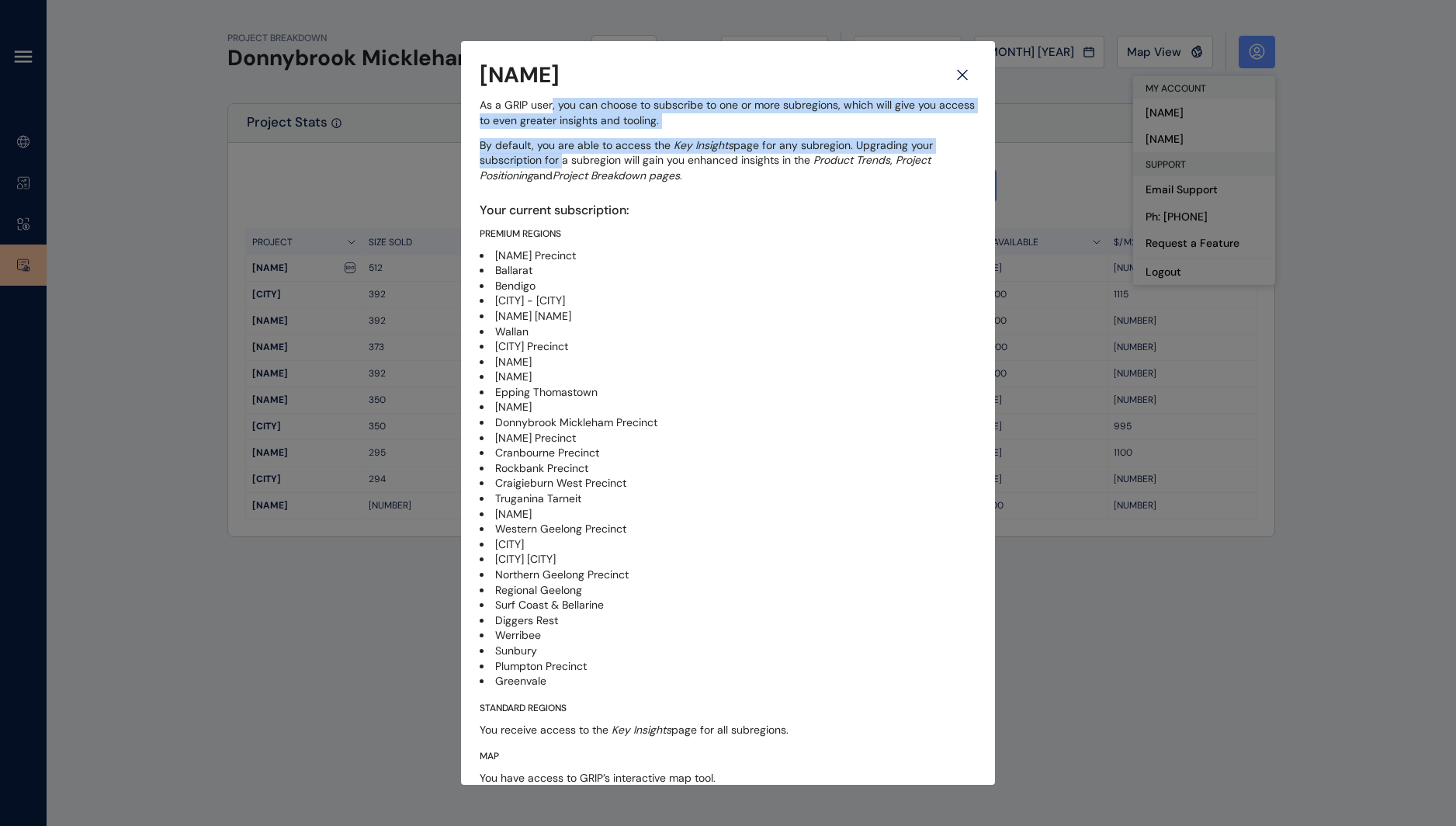 click 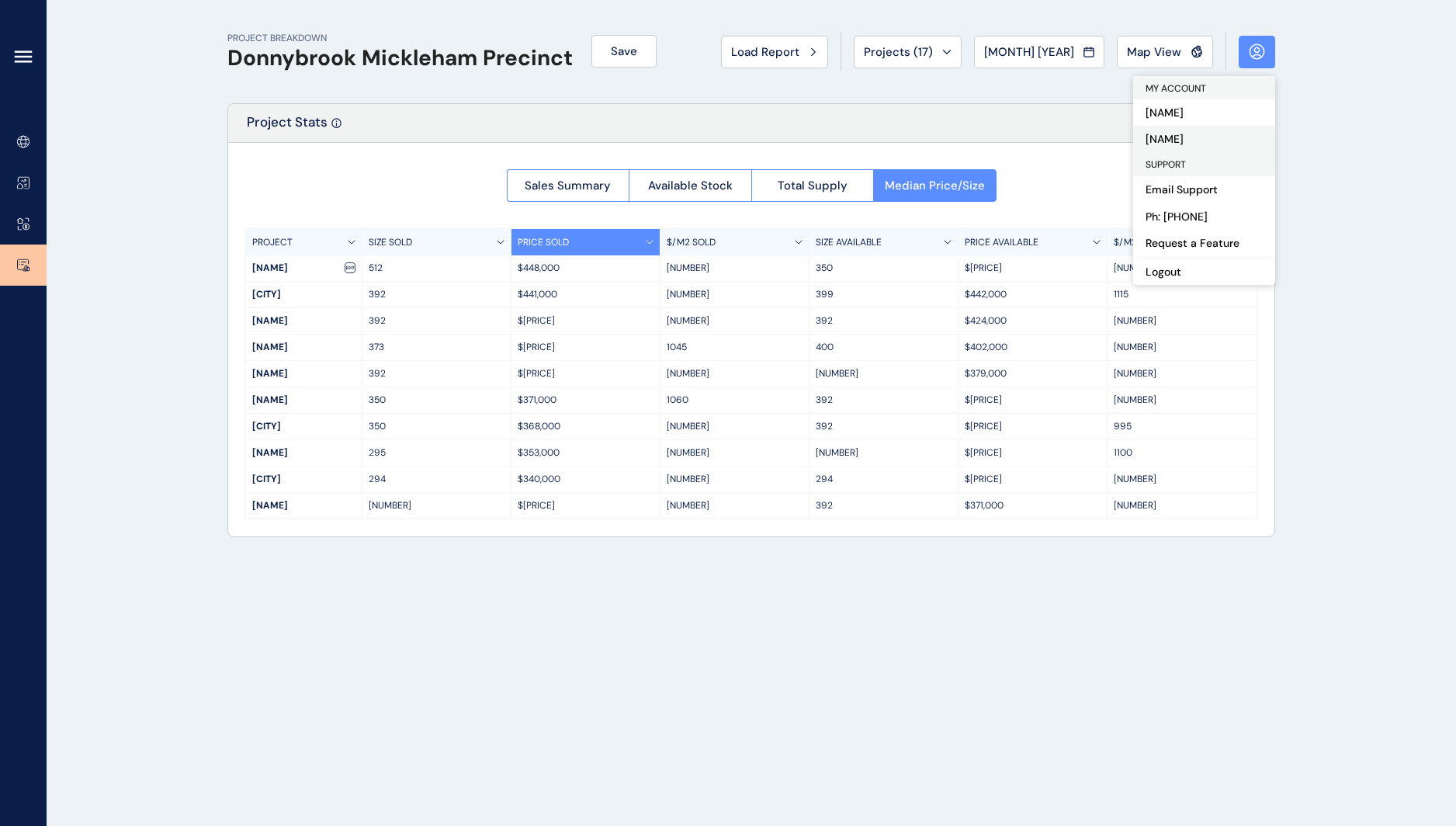 click on "[NAME]" at bounding box center (1204, 139) 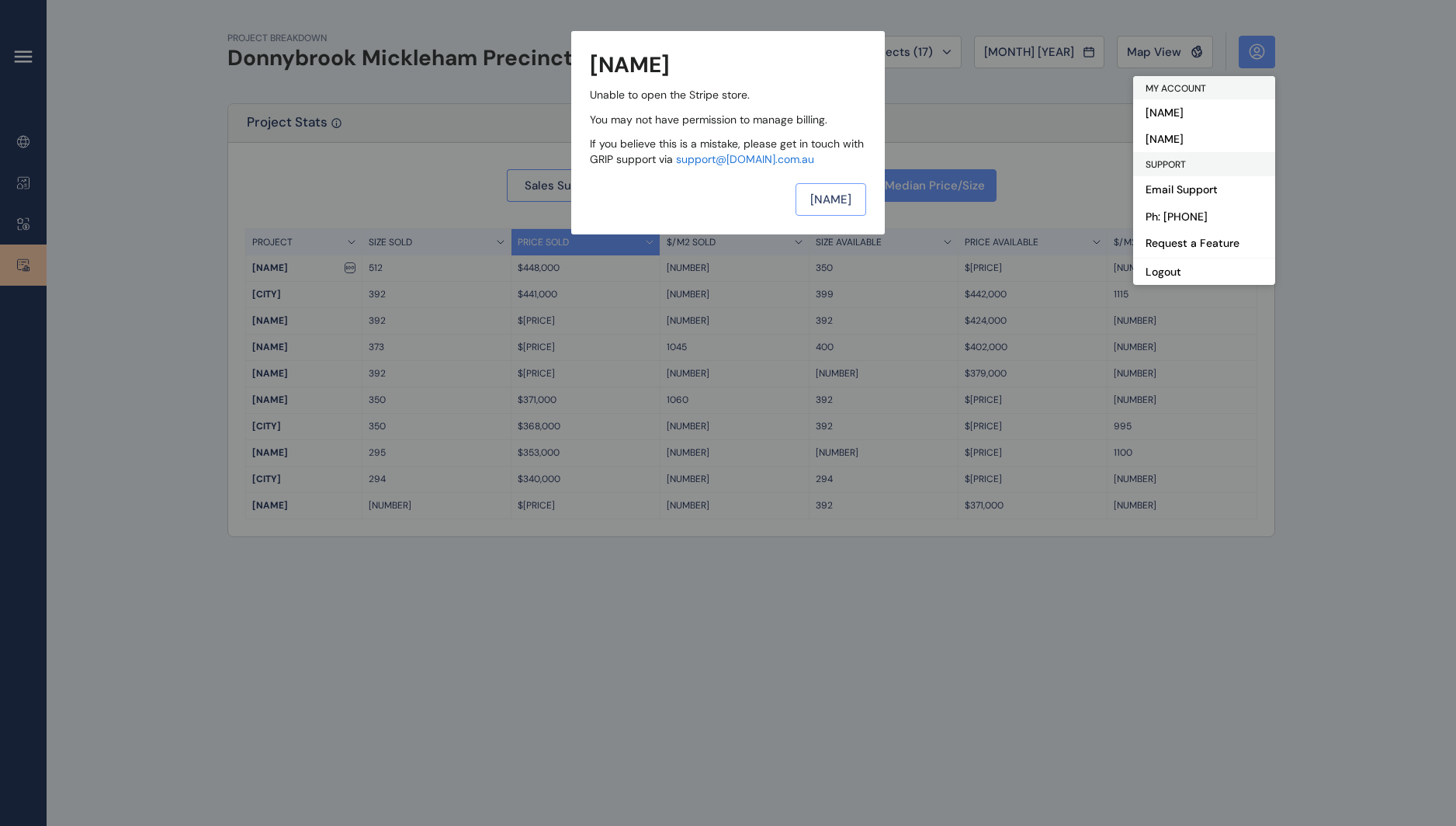 click on "[NAME]" at bounding box center (830, 200) 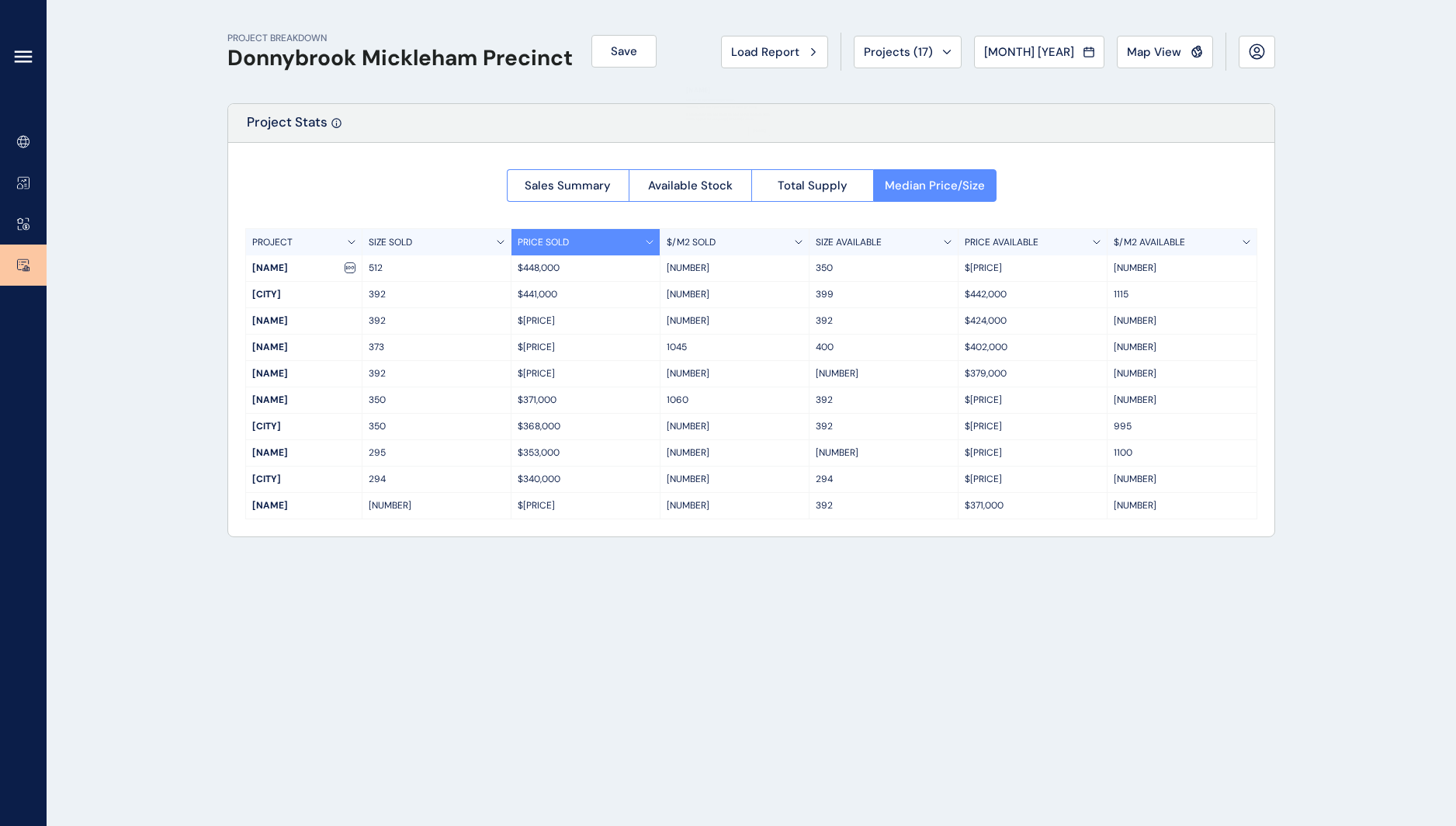 click on "PROJECT BREAKDOWN [NAME] [NAME] PRECINCT Save Load Report Projects ( [NUMBER] ) [YEAR] [YEAR] < > [MONTH] [NUMBER] report is available for this period. New months are usually published [NUMBER] business days after the month start. [MONTH] No report is available for this period. New months are usually published [NUMBER] business days after the month start. [MONTH] No report is available for this period. New months are usually published [NUMBER] business days after the month start. [MONTH] No report is available for this period. New months are usually published [NUMBER] business days after the month start. [MONTH] No report is available for this period. New months are usually published [NUMBER] business days after the month start. [MONTH] No report is available for this period. New months are usually published [NUMBER] business days after the month start. [MONTH] No report is available for this period. New months are usually published [NUMBER] business days after the month start. [MONTH] No report is available for this period. New months are usually published [NUMBER] business days after the month start. [MONTH] [MONTH] [MONTH] Map View Project Stats Sales Summary Available Stock Total Supply Median Price/Size PROJECT" at bounding box center [728, 413] 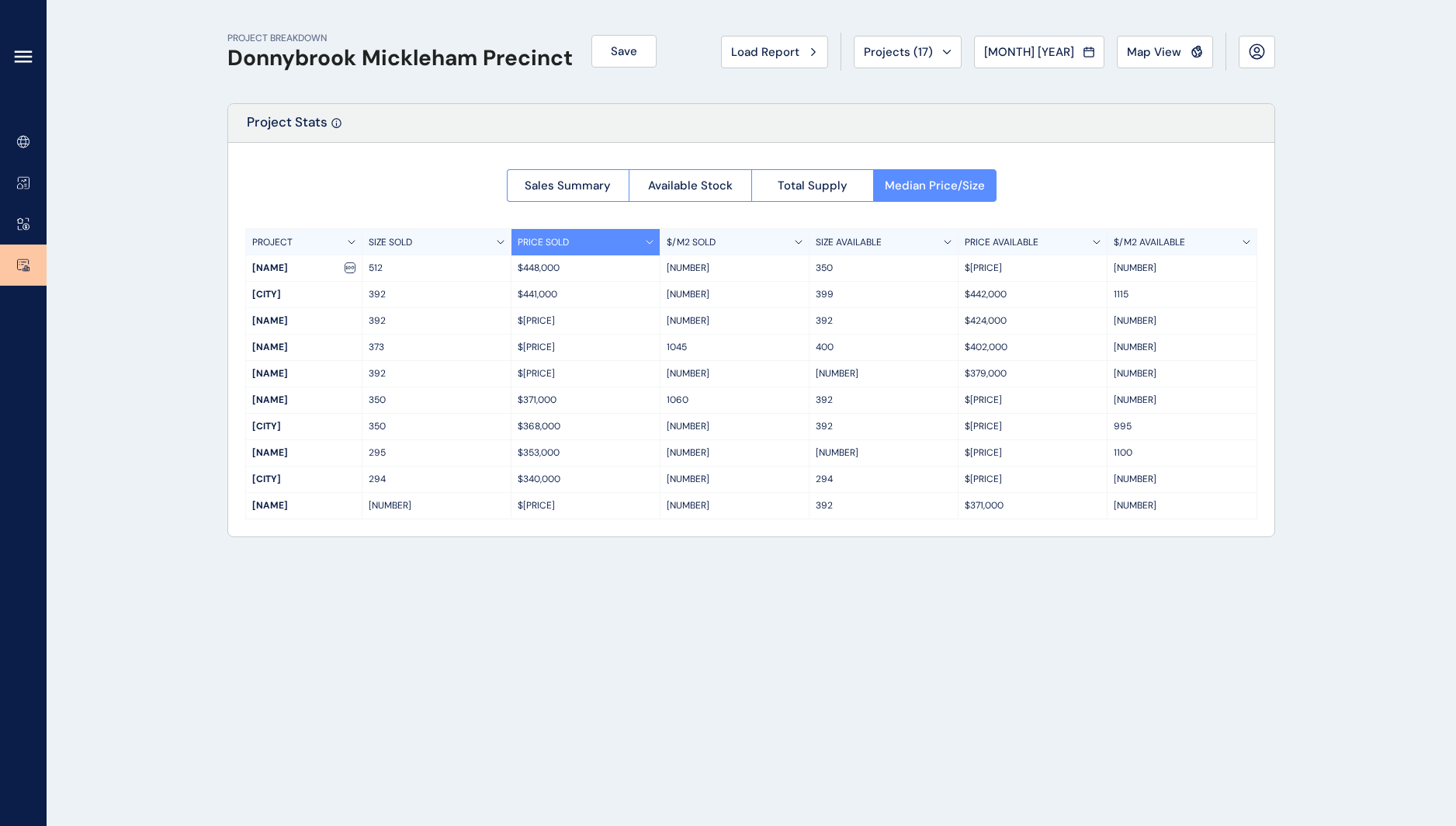 click on "PROJECT BREAKDOWN [NAME] [NAME] PRECINCT Save Load Report Projects ( [NUMBER] ) [YEAR] [YEAR] < > [MONTH] [NUMBER] report is available for this period. New months are usually published [NUMBER] business days after the month start. [MONTH] No report is available for this period. New months are usually published [NUMBER] business days after the month start. [MONTH] No report is available for this period. New months are usually published [NUMBER] business days after the month start. [MONTH] No report is available for this period. New months are usually published [NUMBER] business days after the month start. [MONTH] No report is available for this period. New months are usually published [NUMBER] business days after the month start. [MONTH] No report is available for this period. New months are usually published [NUMBER] business days after the month start. [MONTH] No report is available for this period. New months are usually published [NUMBER] business days after the month start. [MONTH] No report is available for this period. New months are usually published [NUMBER] business days after the month start. [MONTH] [MONTH] [MONTH] Map View Project Stats Sales Summary Available Stock Total Supply Median Price/Size PROJECT" at bounding box center [751, 413] 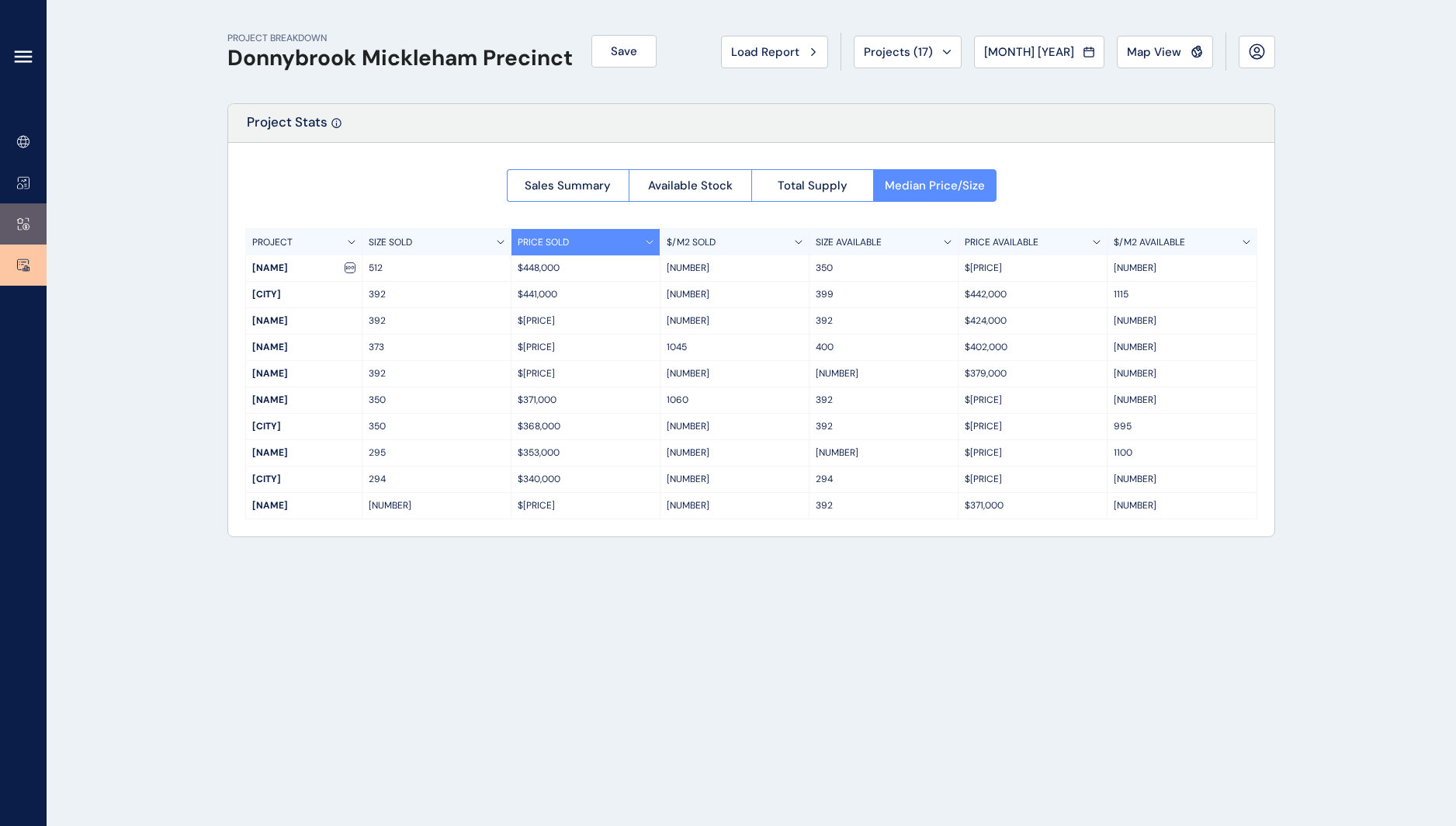 click 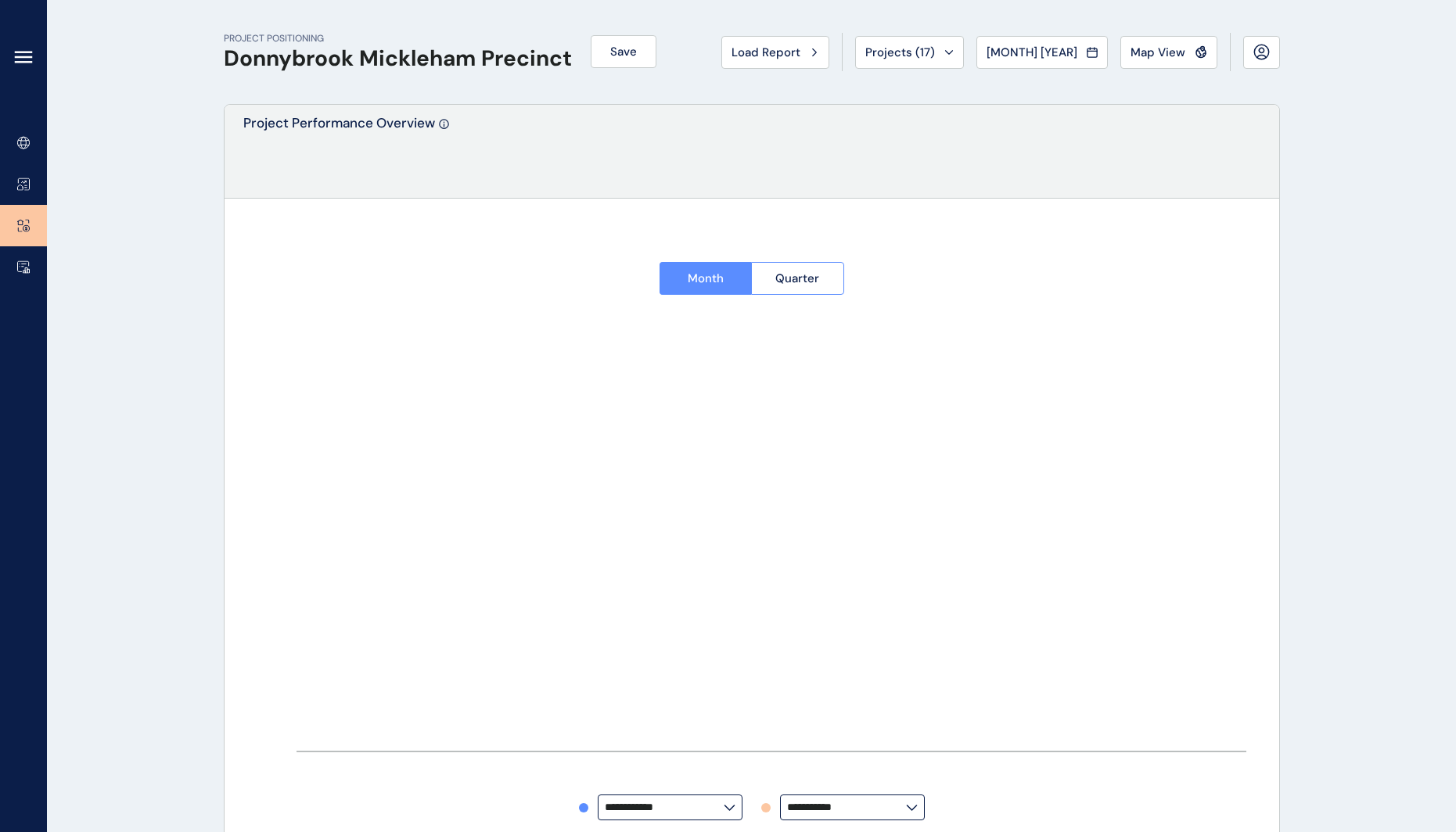 type on "**********" 